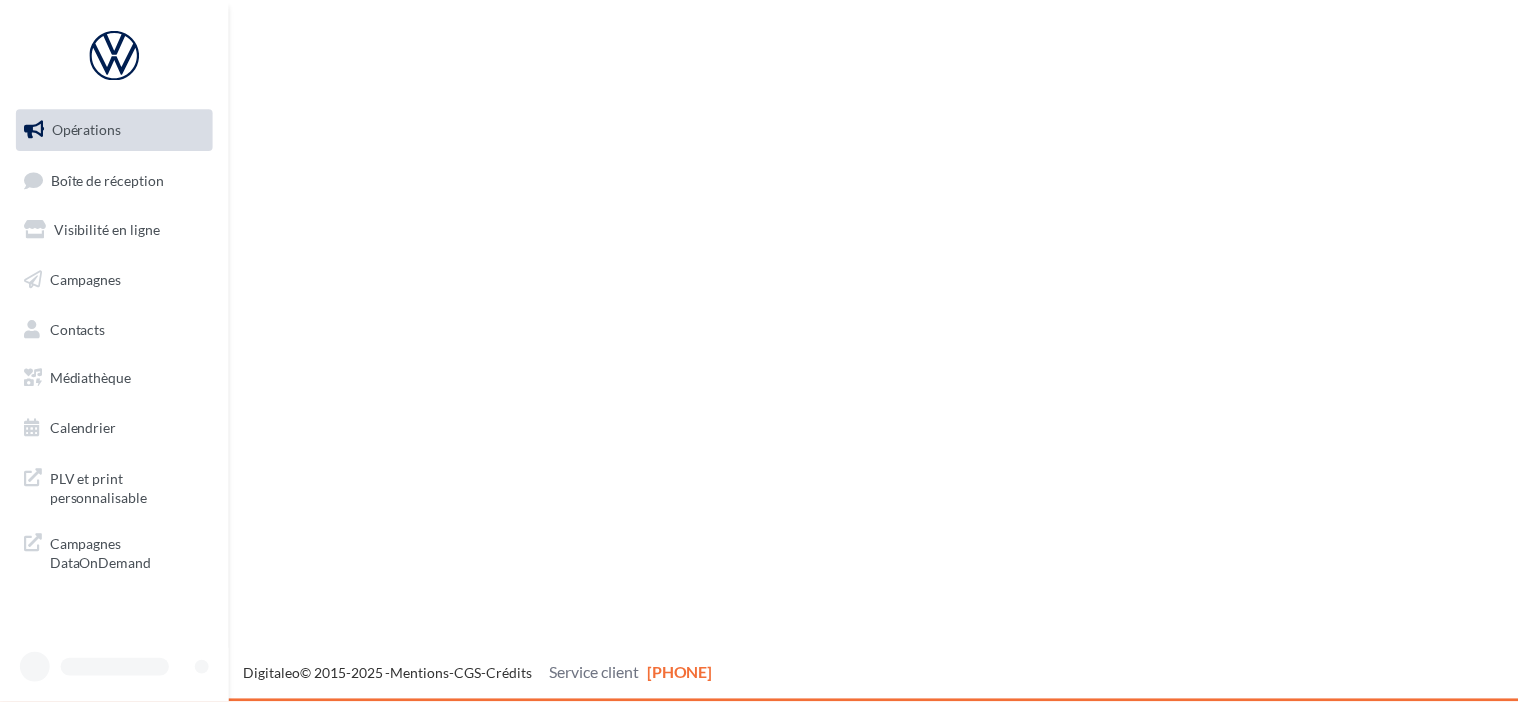 scroll, scrollTop: 0, scrollLeft: 0, axis: both 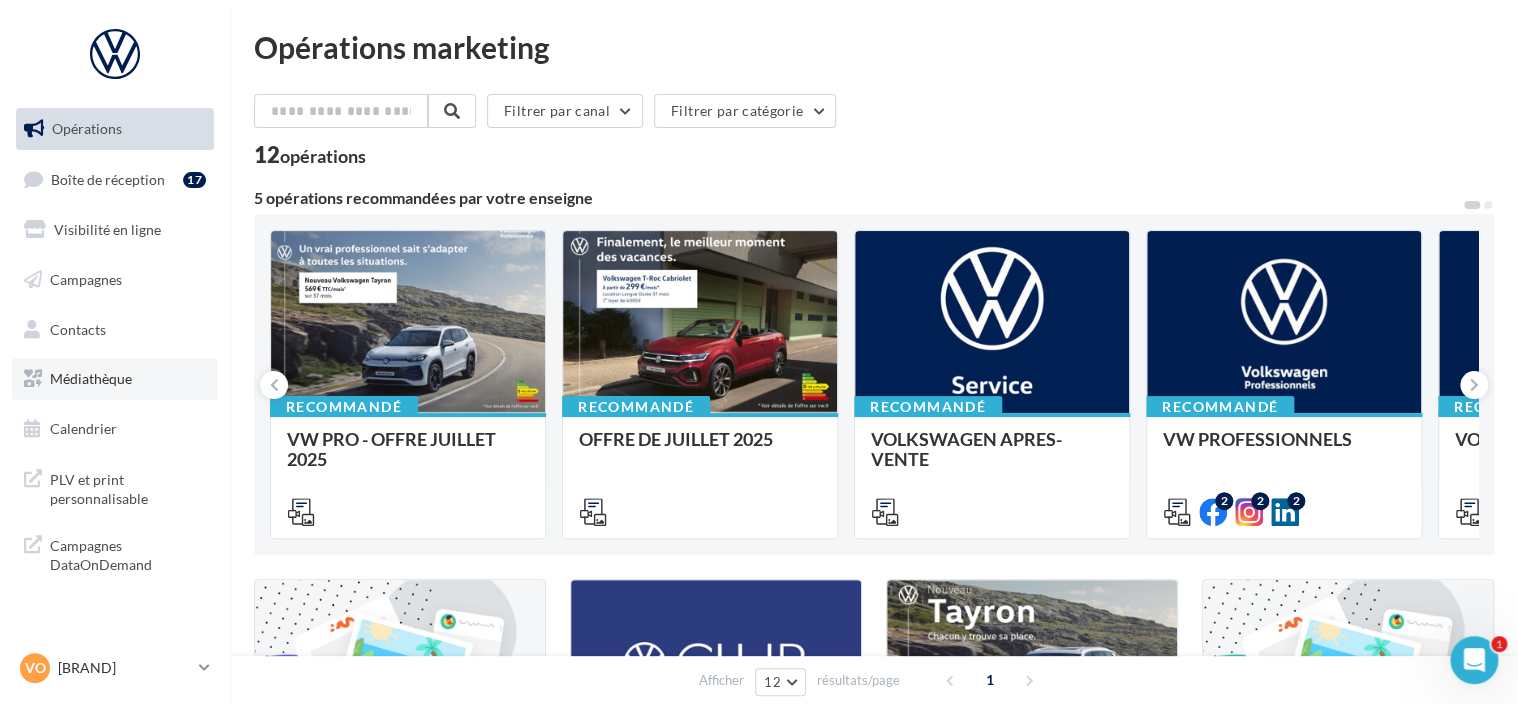 click on "Médiathèque" at bounding box center [91, 378] 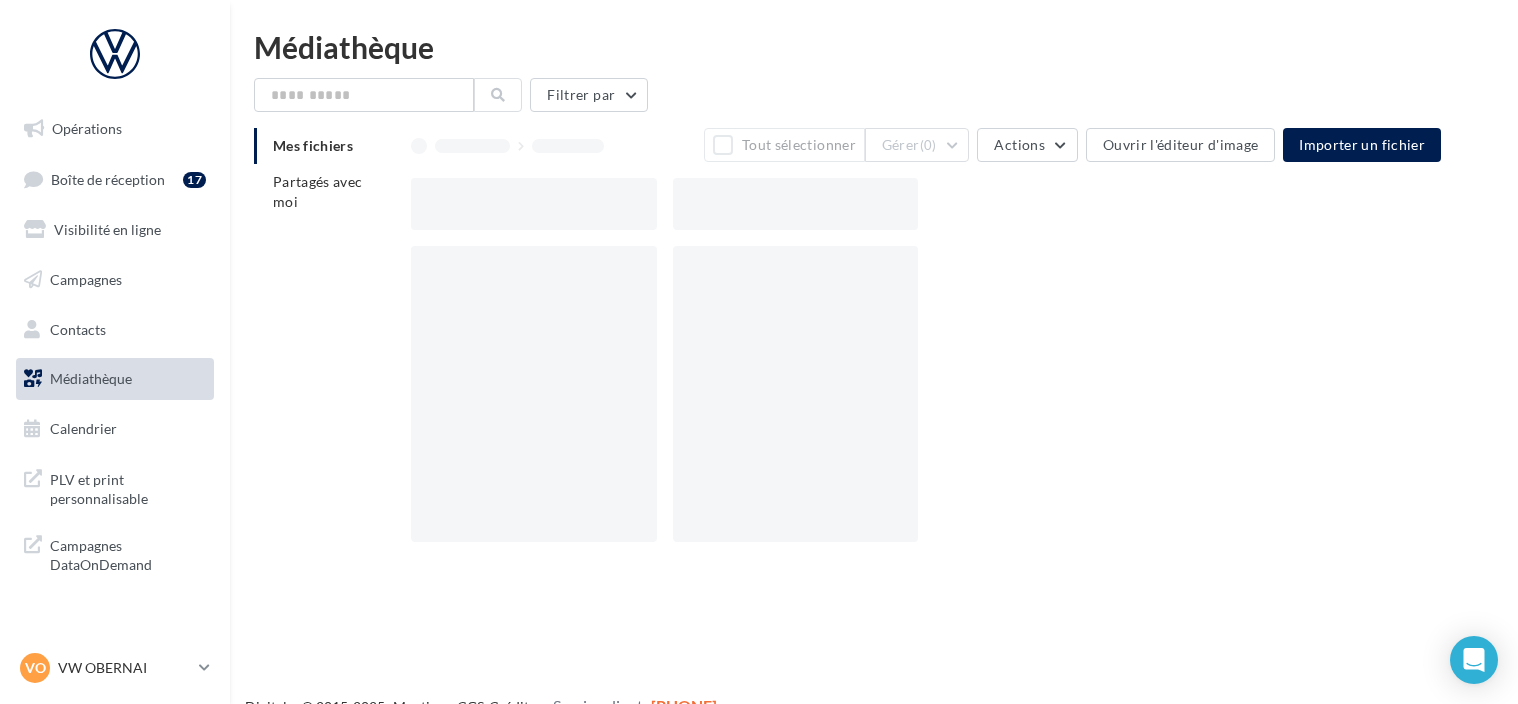 scroll, scrollTop: 0, scrollLeft: 0, axis: both 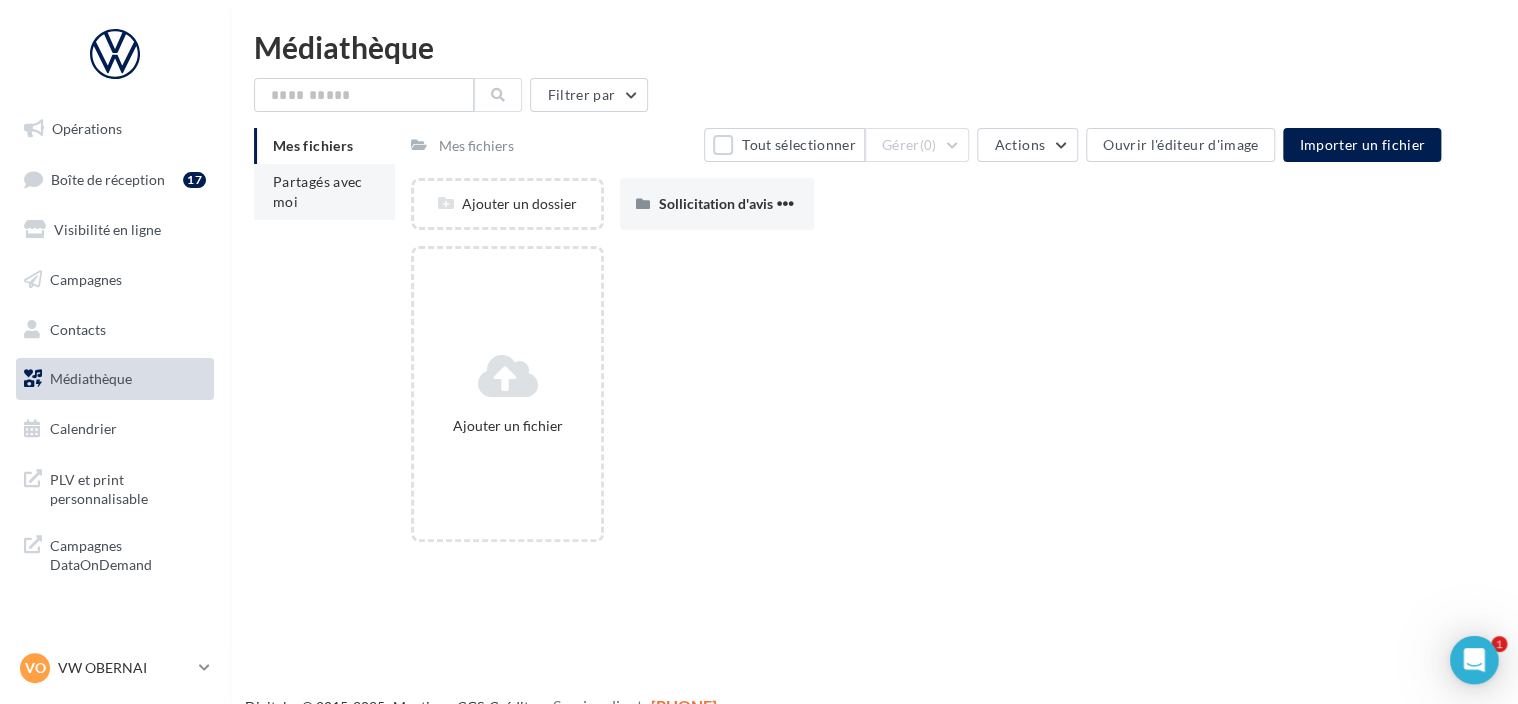 click on "Partagés avec moi" at bounding box center [324, 192] 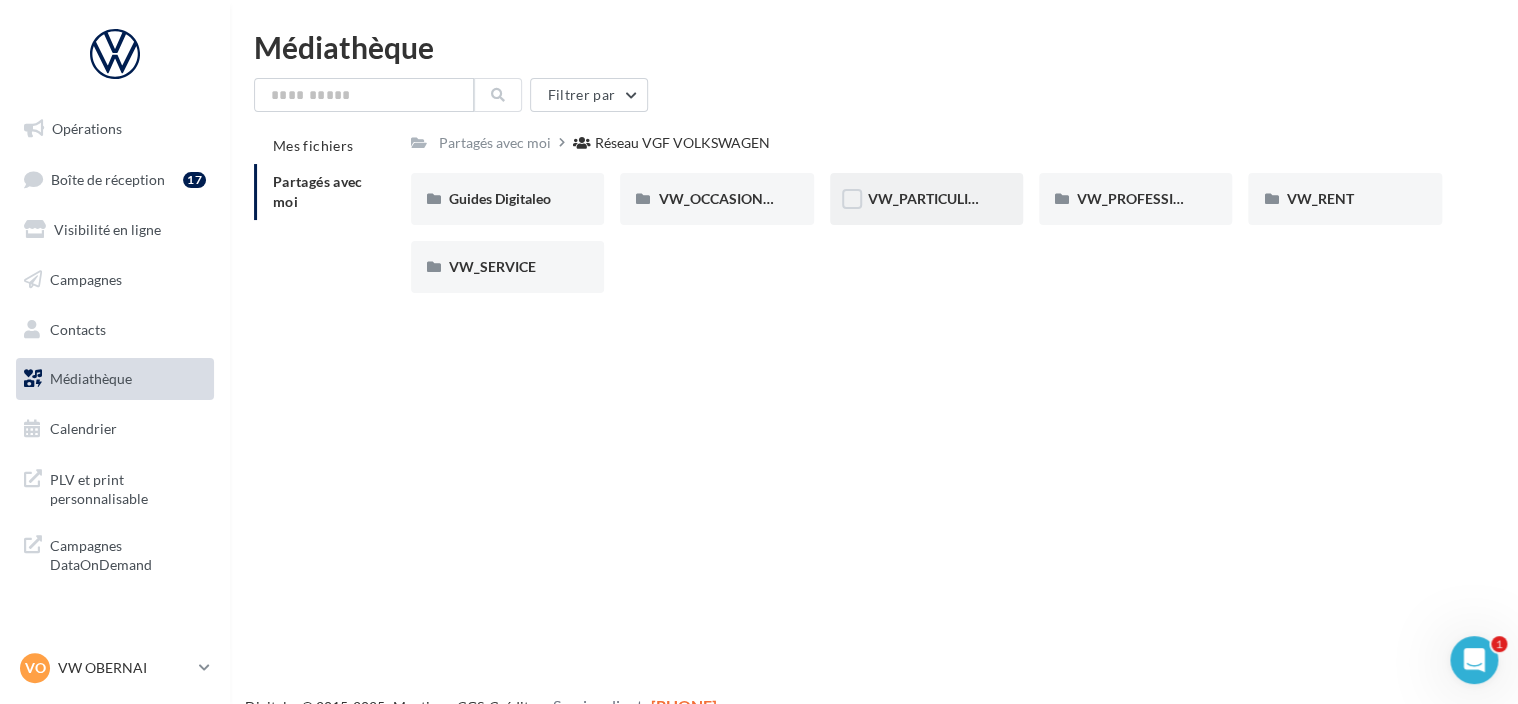 click on "VW_PARTICULIERS" at bounding box center [507, 199] 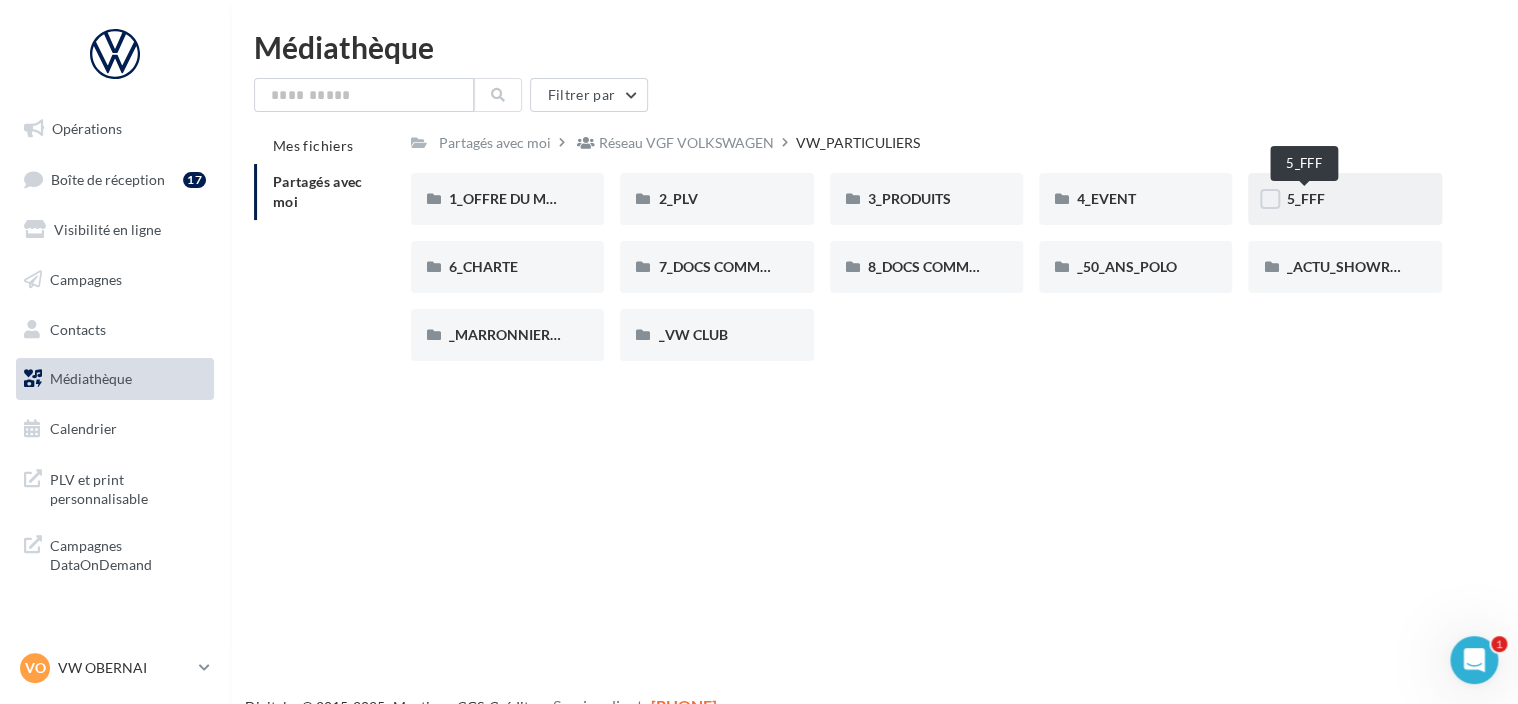 click on "5_FFF" at bounding box center (1305, 198) 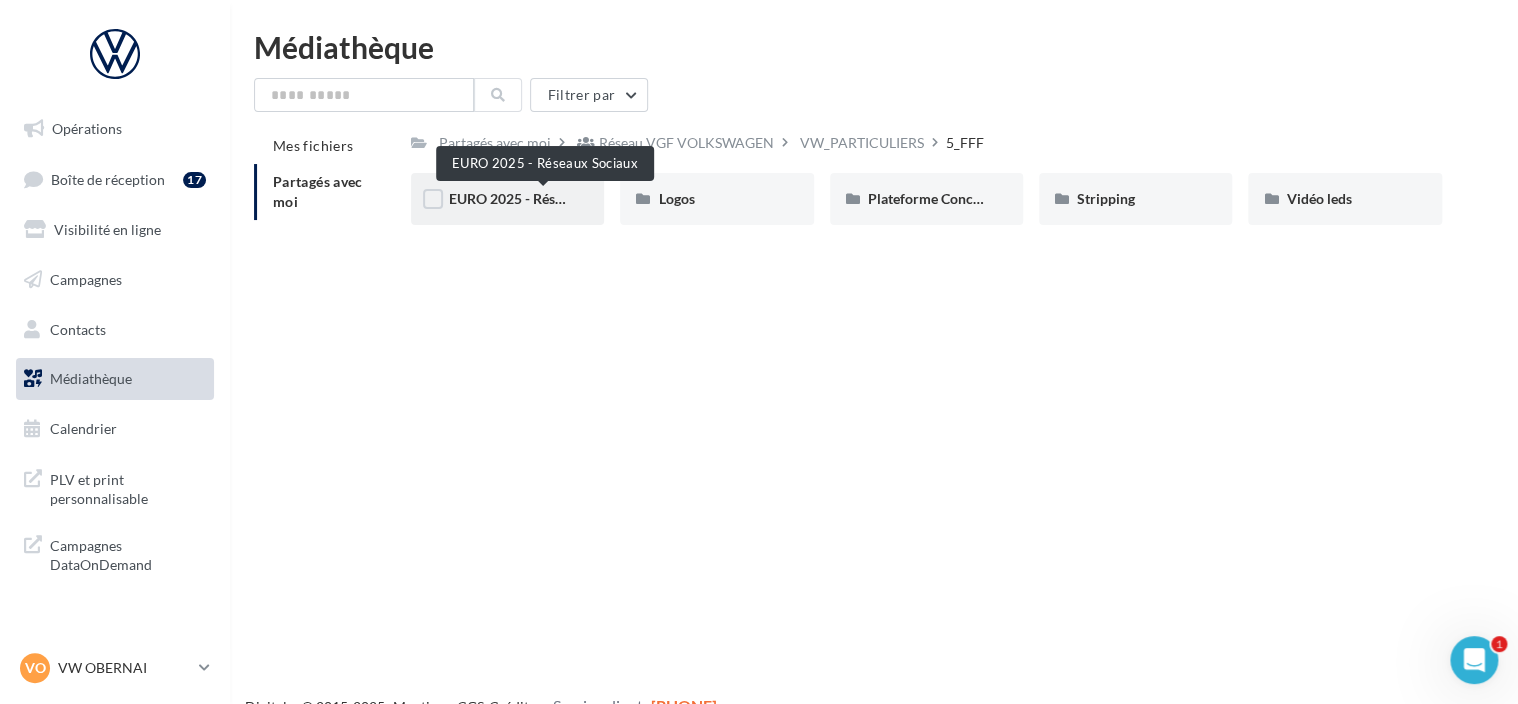 click on "EURO 2025 - Réseaux Sociaux" at bounding box center [543, 198] 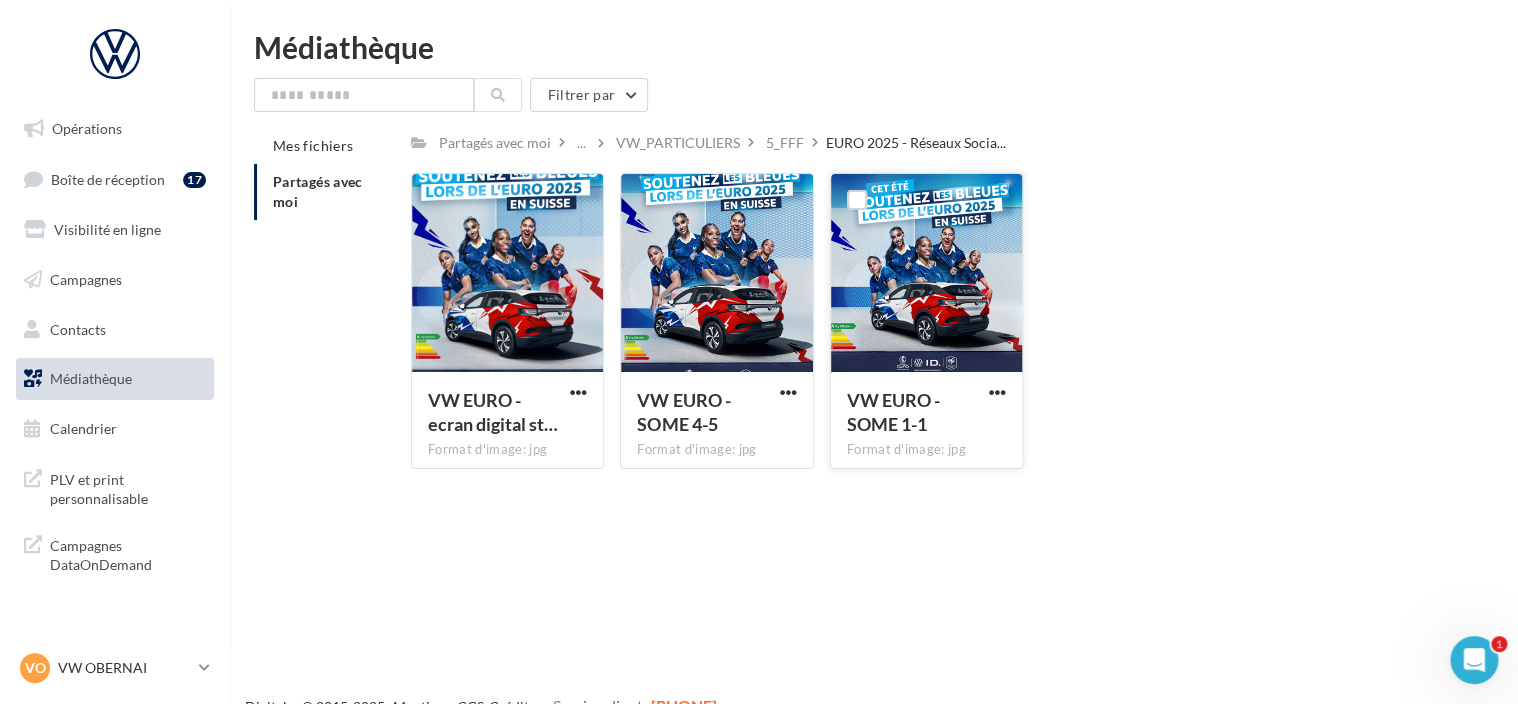 click on "VW EURO - SOME 1-1" at bounding box center [495, 412] 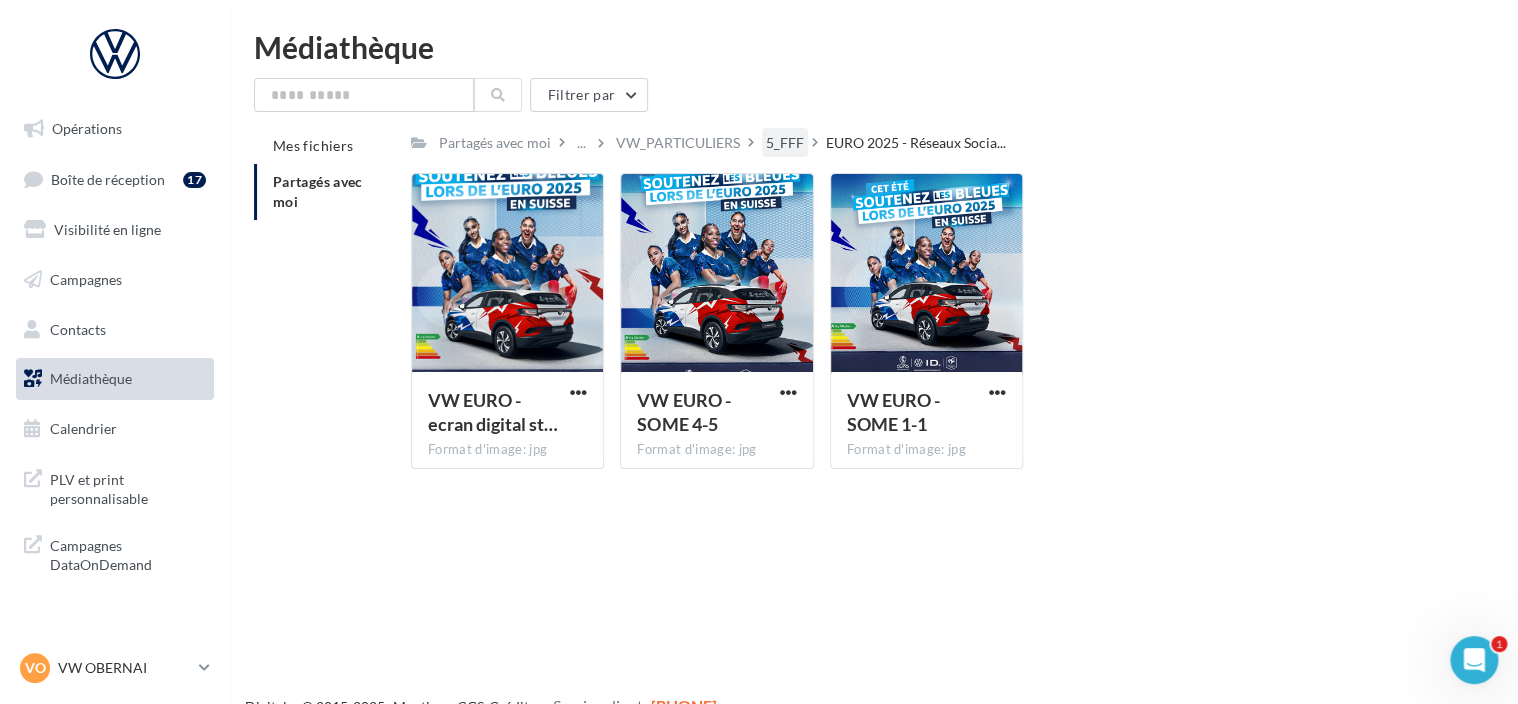 click on "5_FFF" at bounding box center [495, 143] 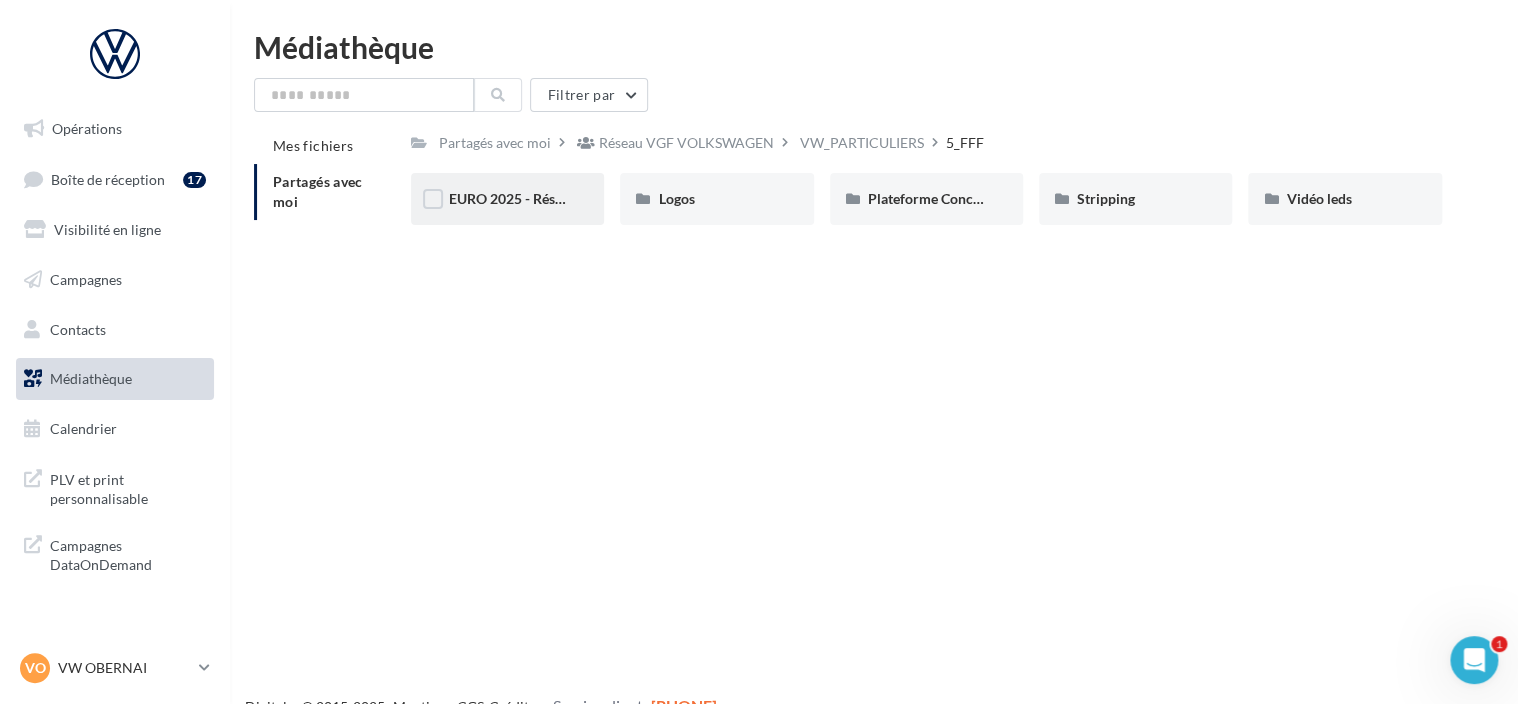 click on "EURO 2025 - Réseaux Sociaux" at bounding box center (543, 198) 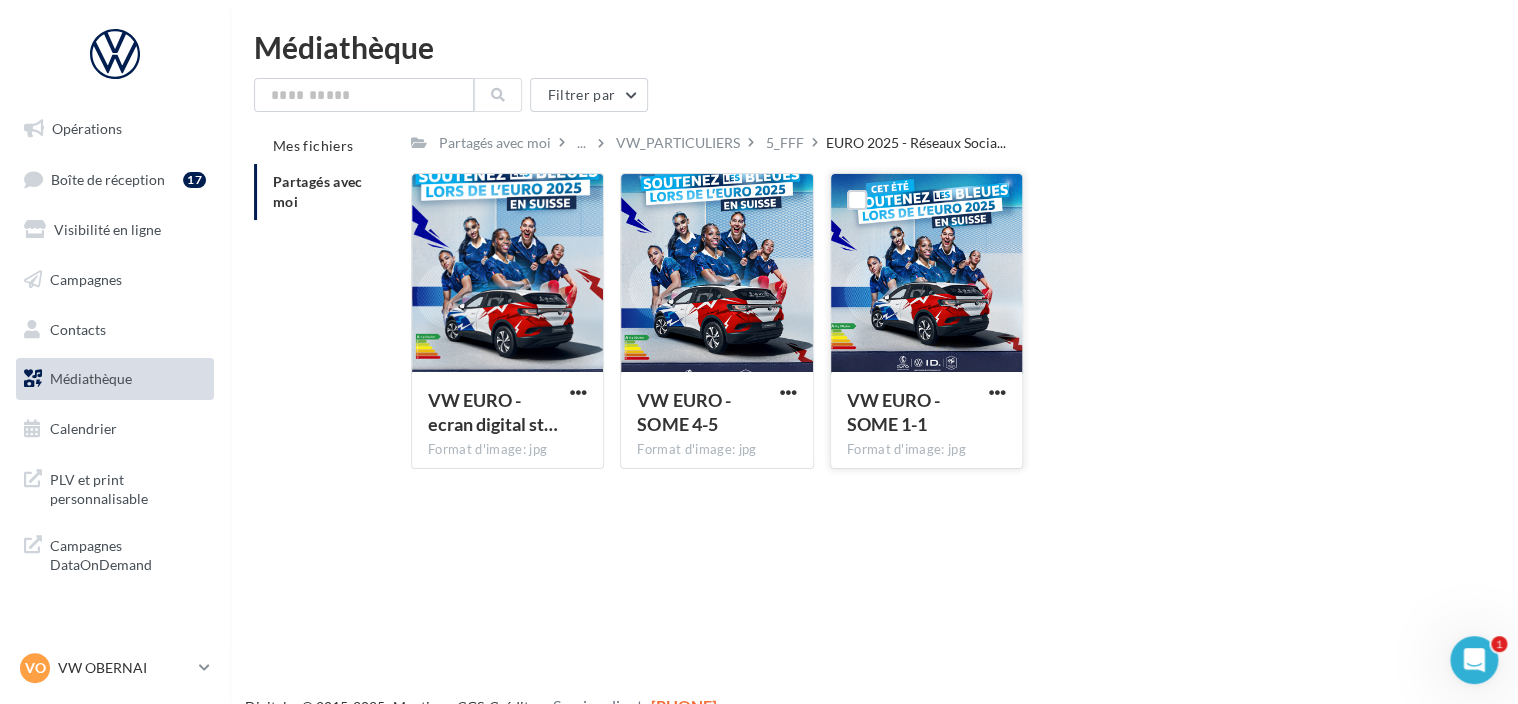 click at bounding box center [578, 394] 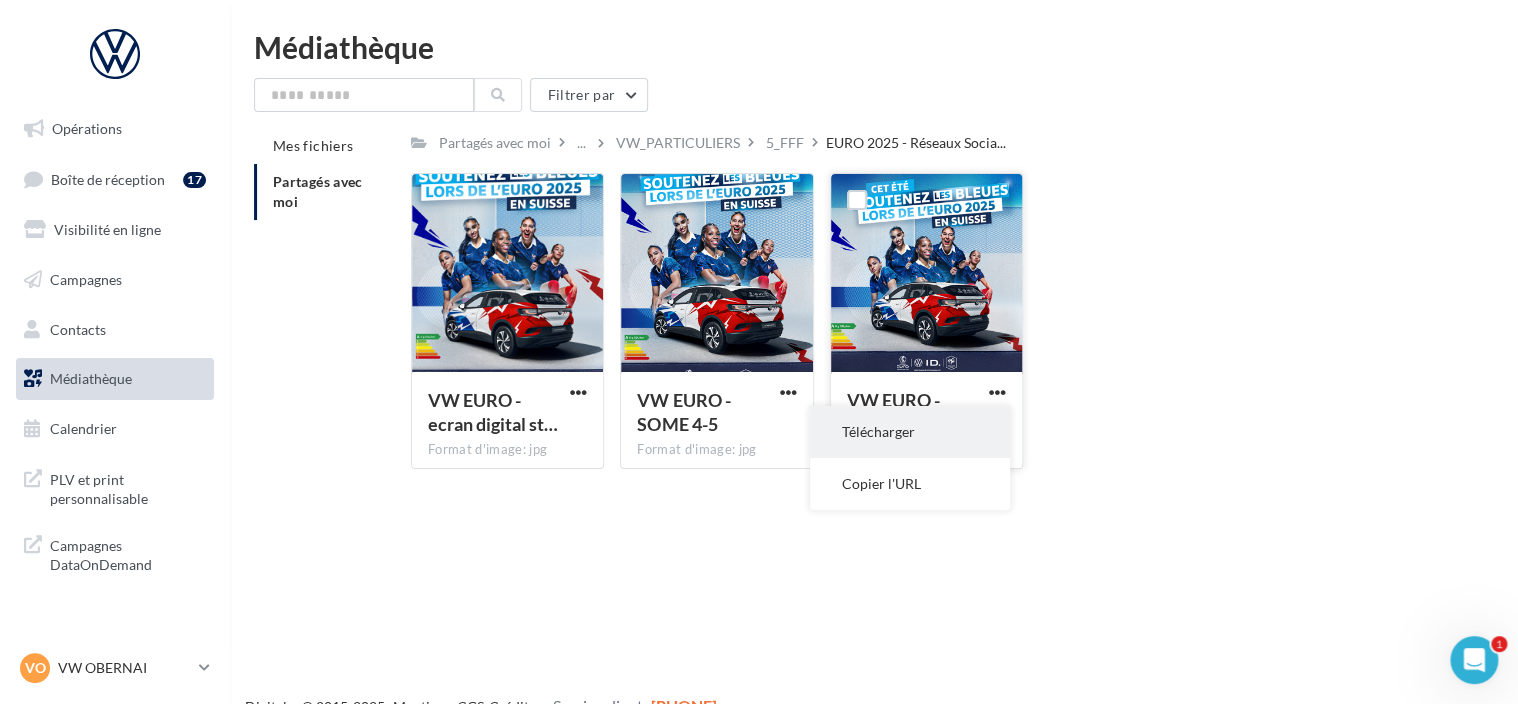 click on "Télécharger" at bounding box center [910, 432] 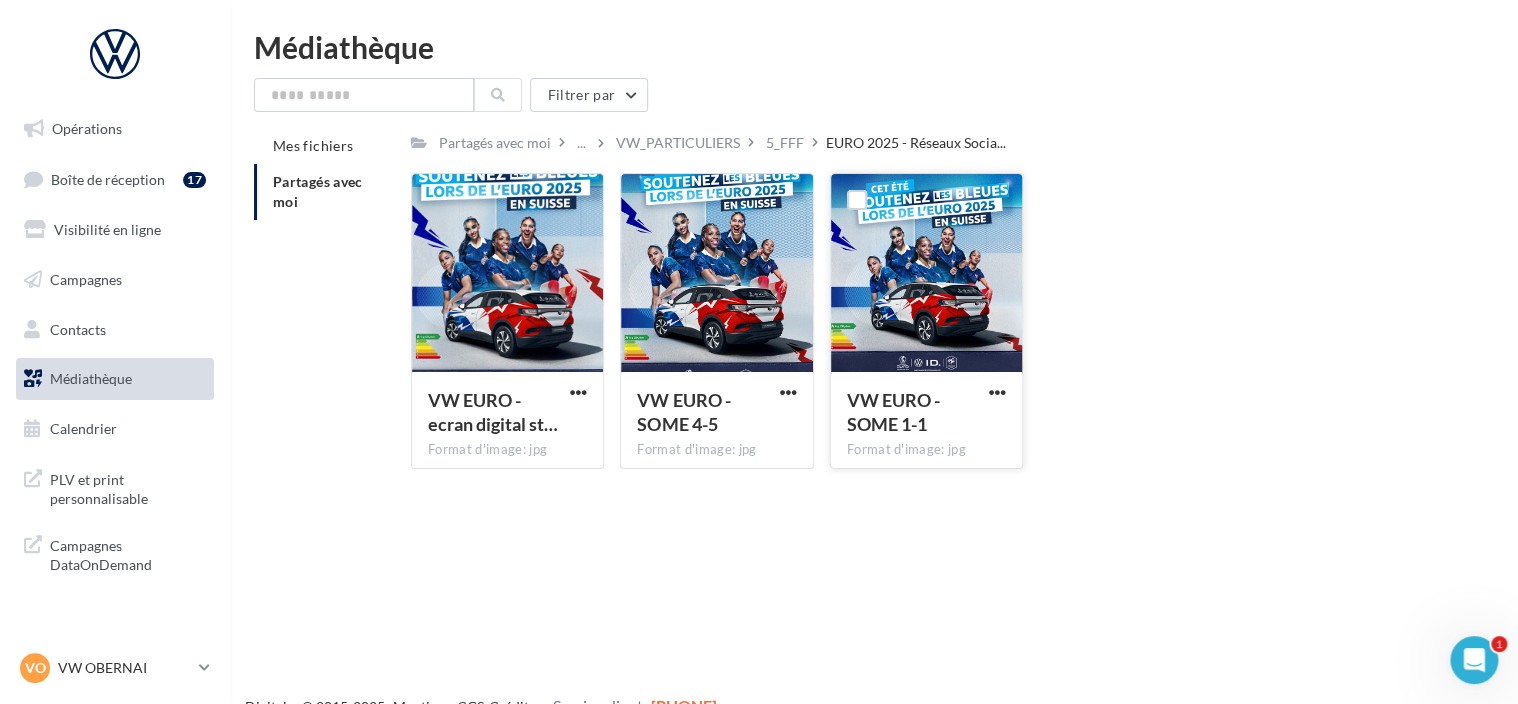 click on "Opérations
Boîte de réception
[NUMBER]
Visibilité en ligne
Campagnes
Contacts
Médiathèque
Calendrier" at bounding box center [759, 384] 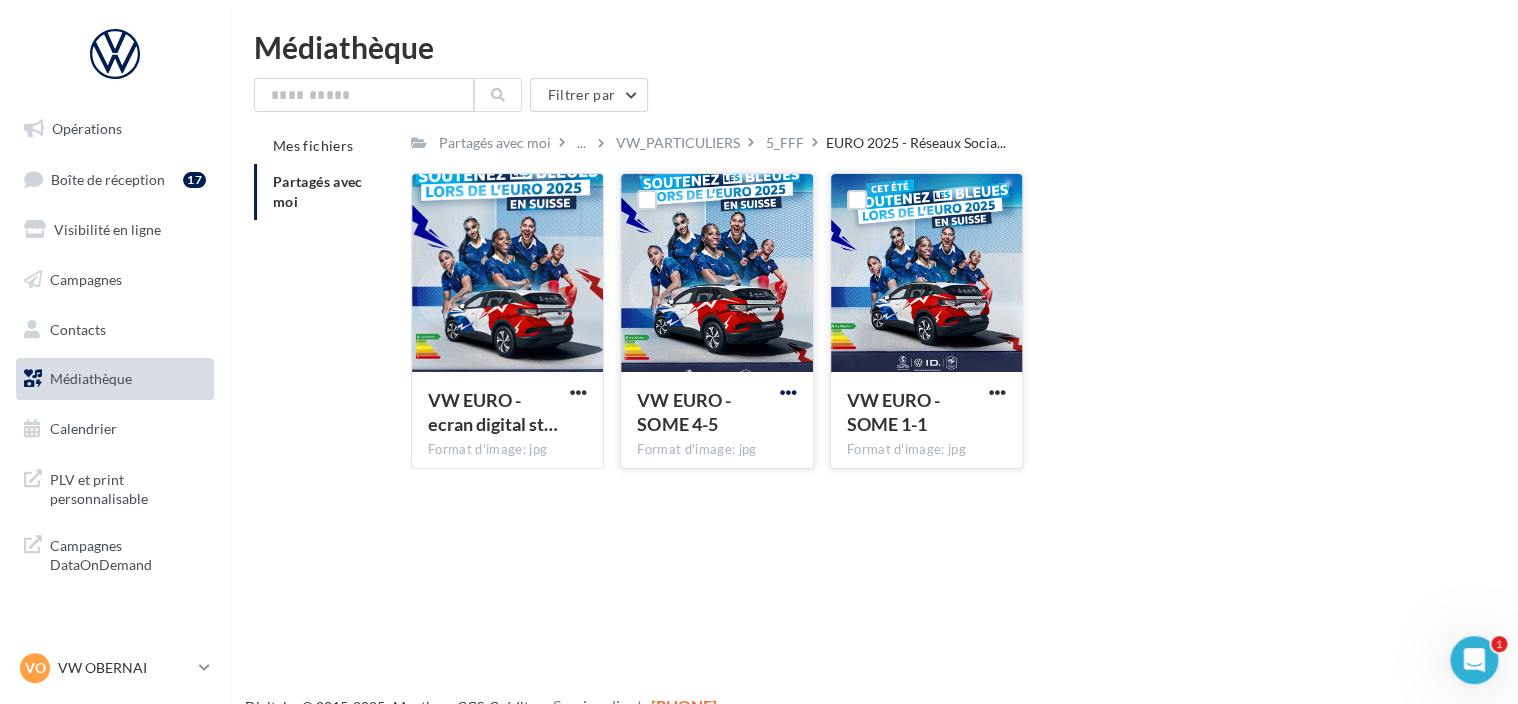 click at bounding box center (578, 392) 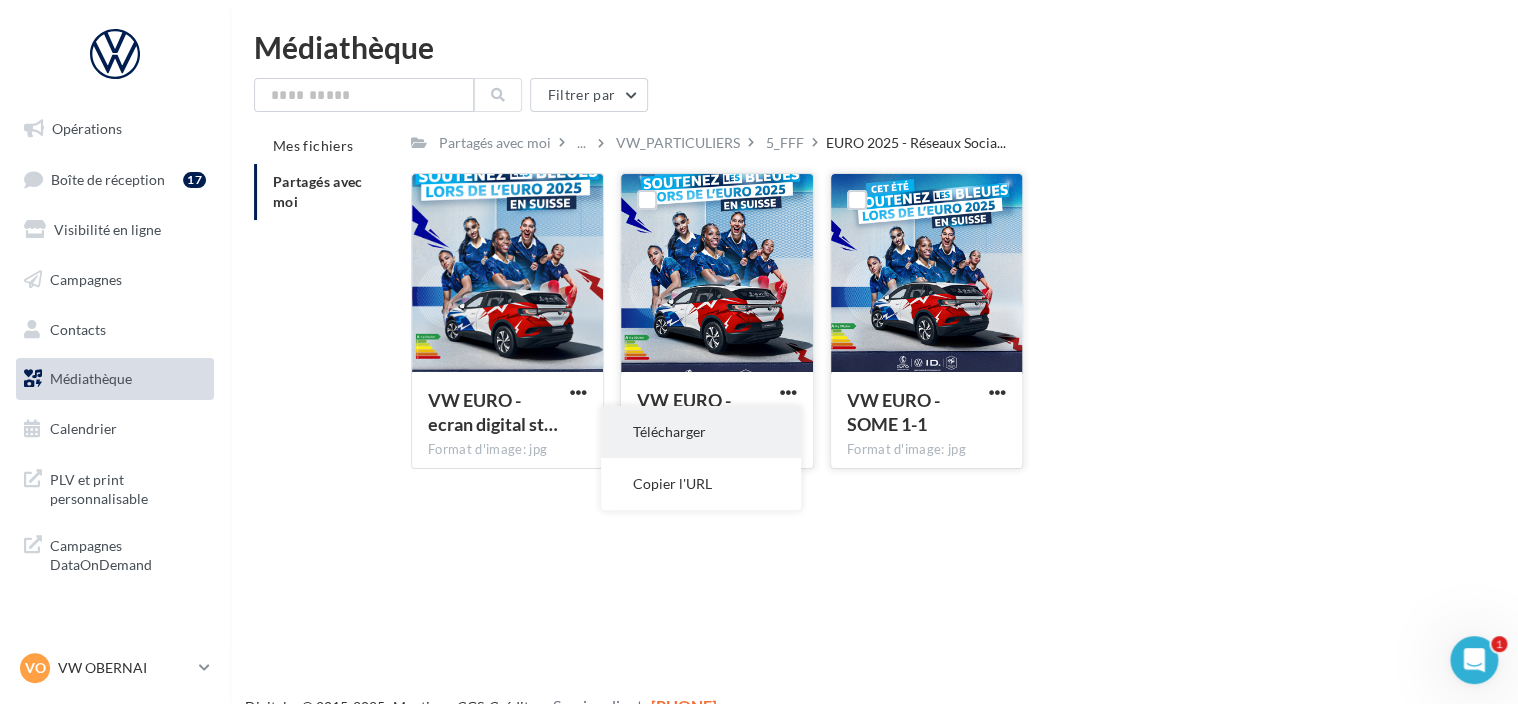 click on "Télécharger" at bounding box center [701, 432] 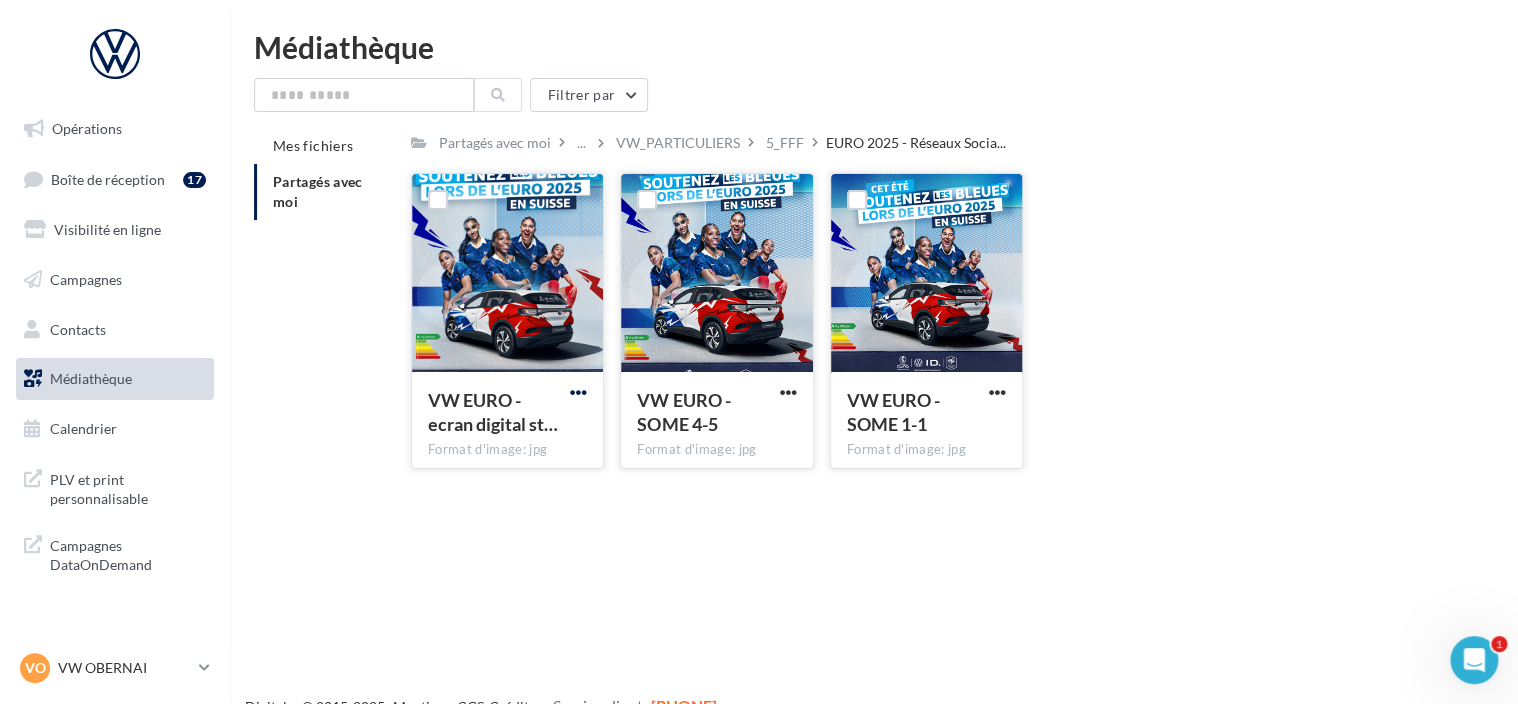click at bounding box center (578, 392) 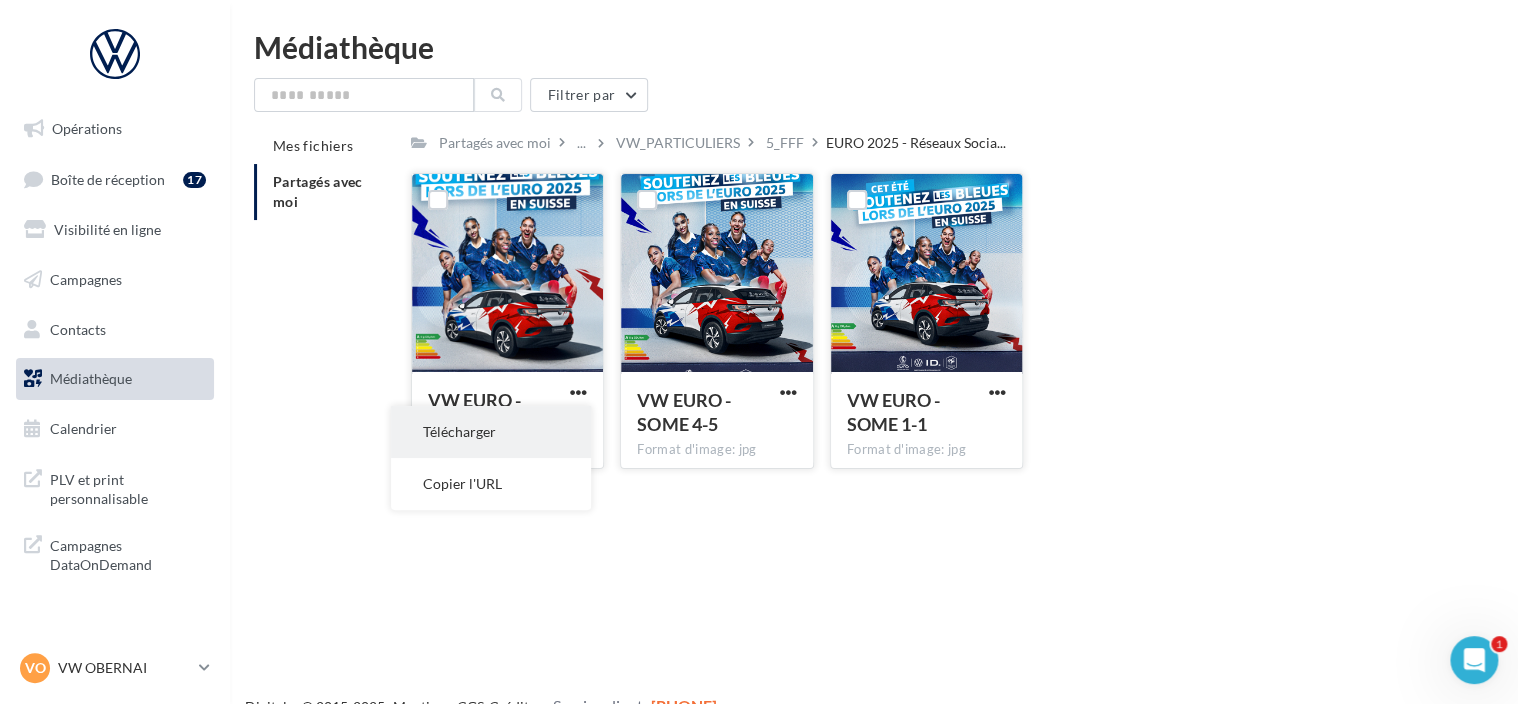 click on "Télécharger" at bounding box center [491, 432] 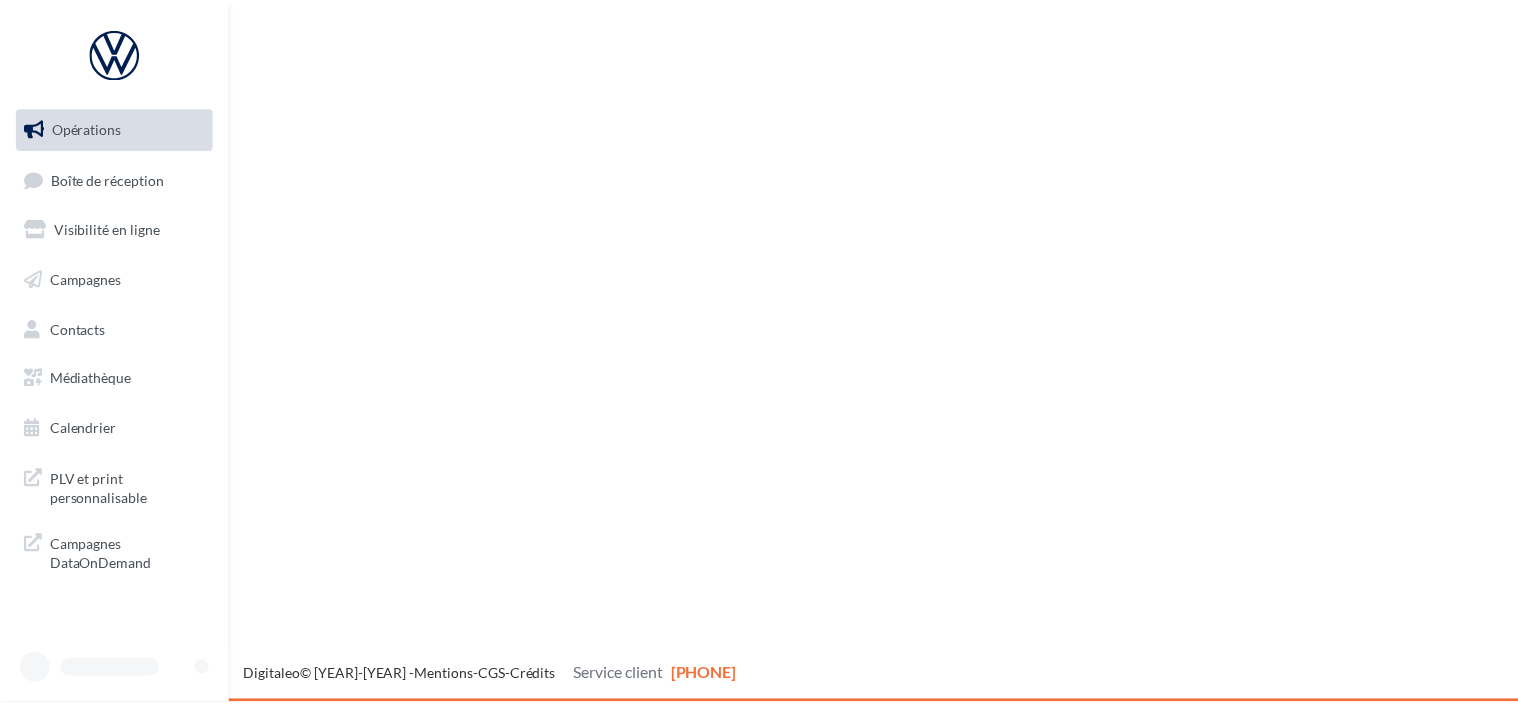 scroll, scrollTop: 0, scrollLeft: 0, axis: both 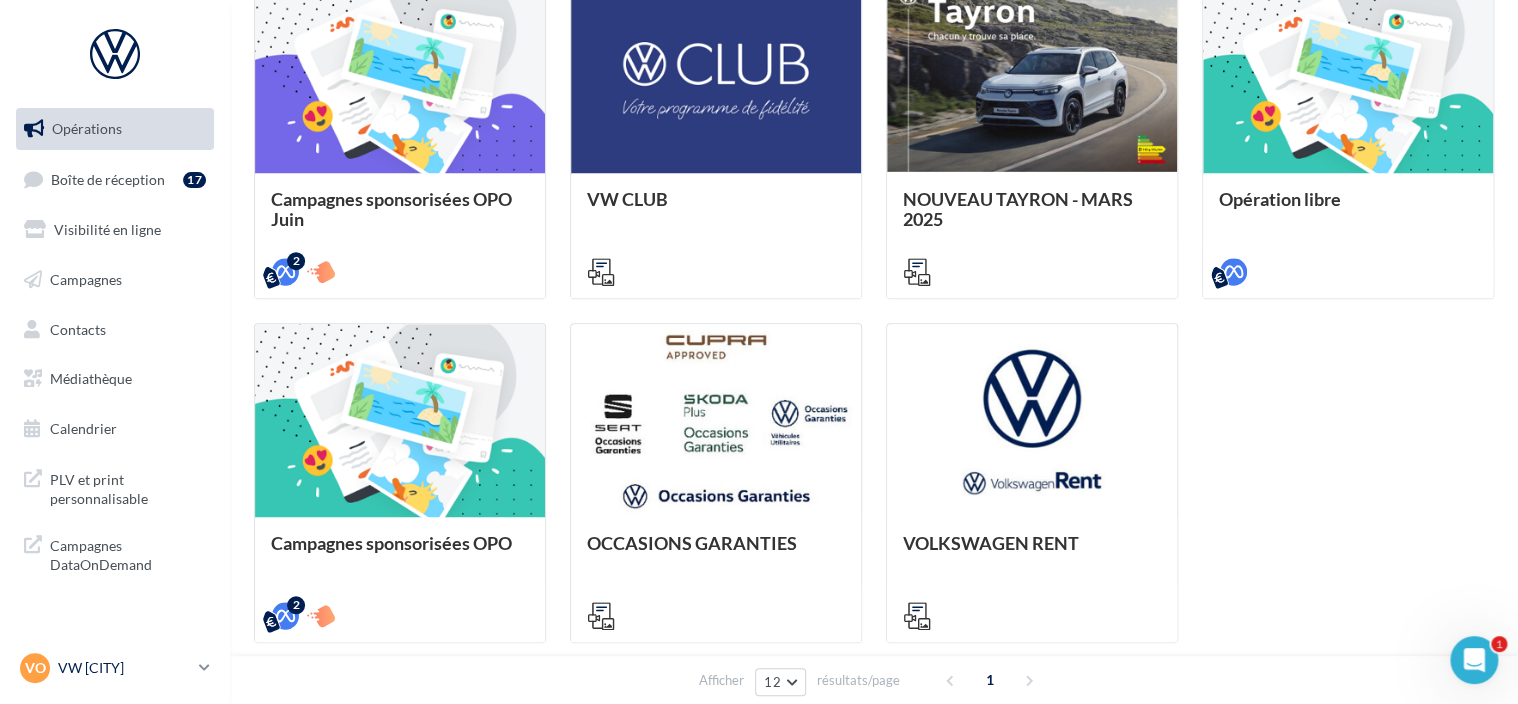 click on "VW [CITY]" at bounding box center [124, 668] 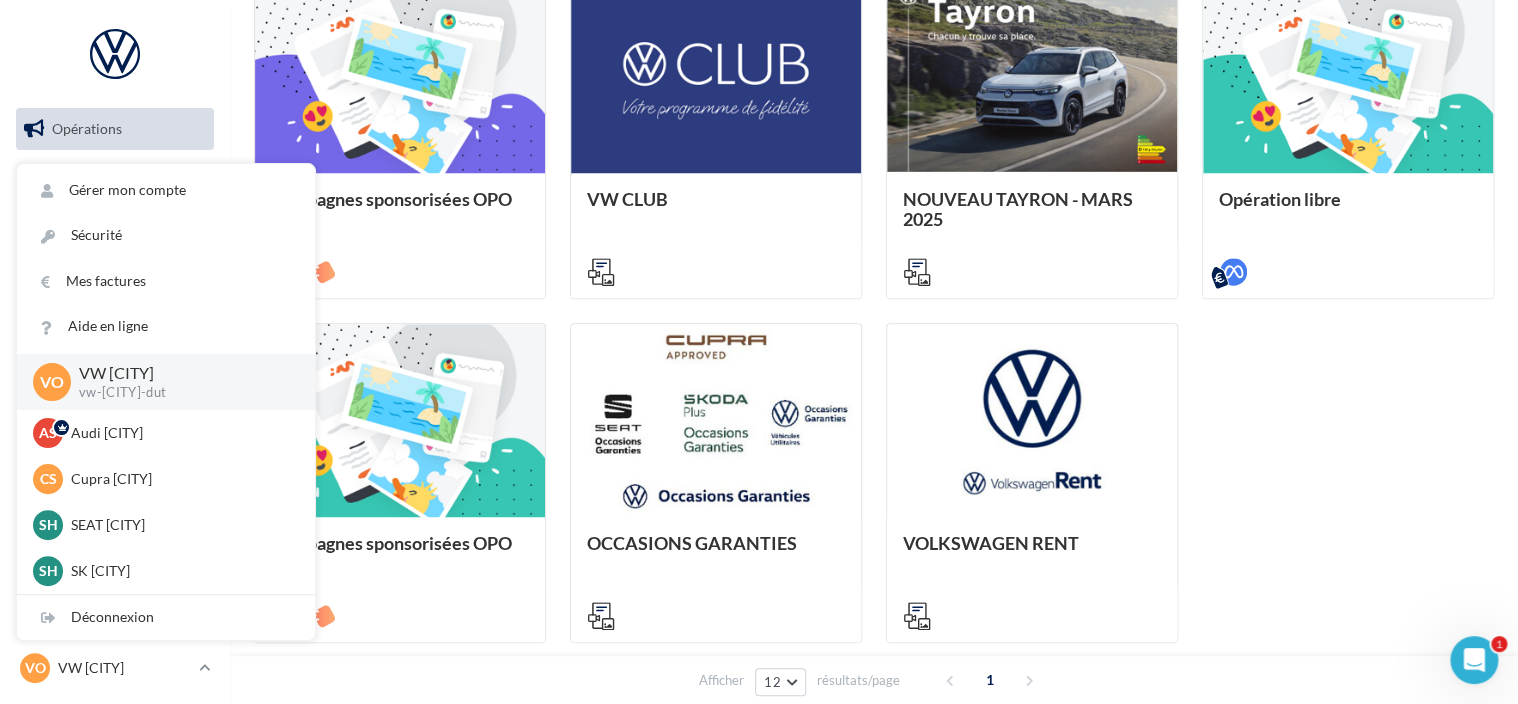 drag, startPoint x: 1407, startPoint y: 403, endPoint x: 1416, endPoint y: 390, distance: 15.811388 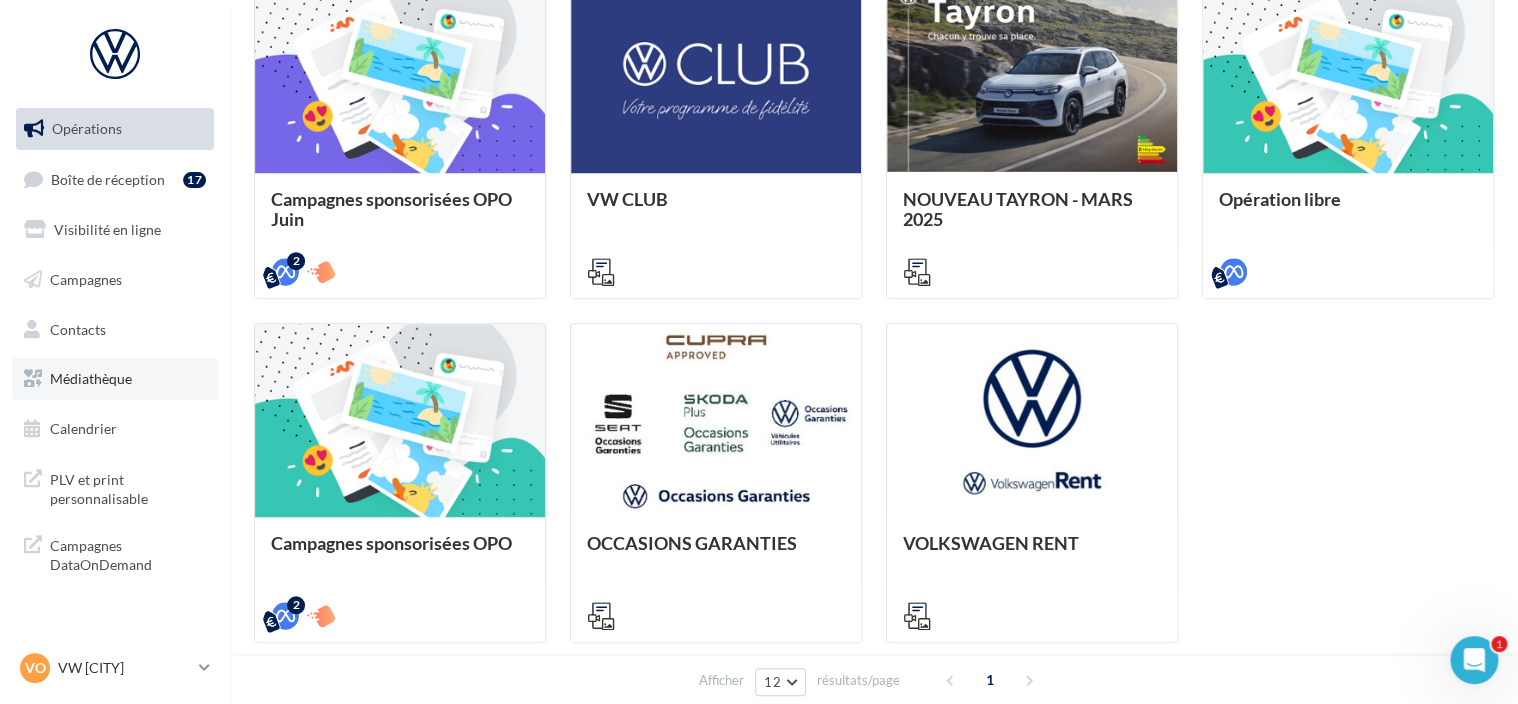 click on "Médiathèque" at bounding box center (91, 378) 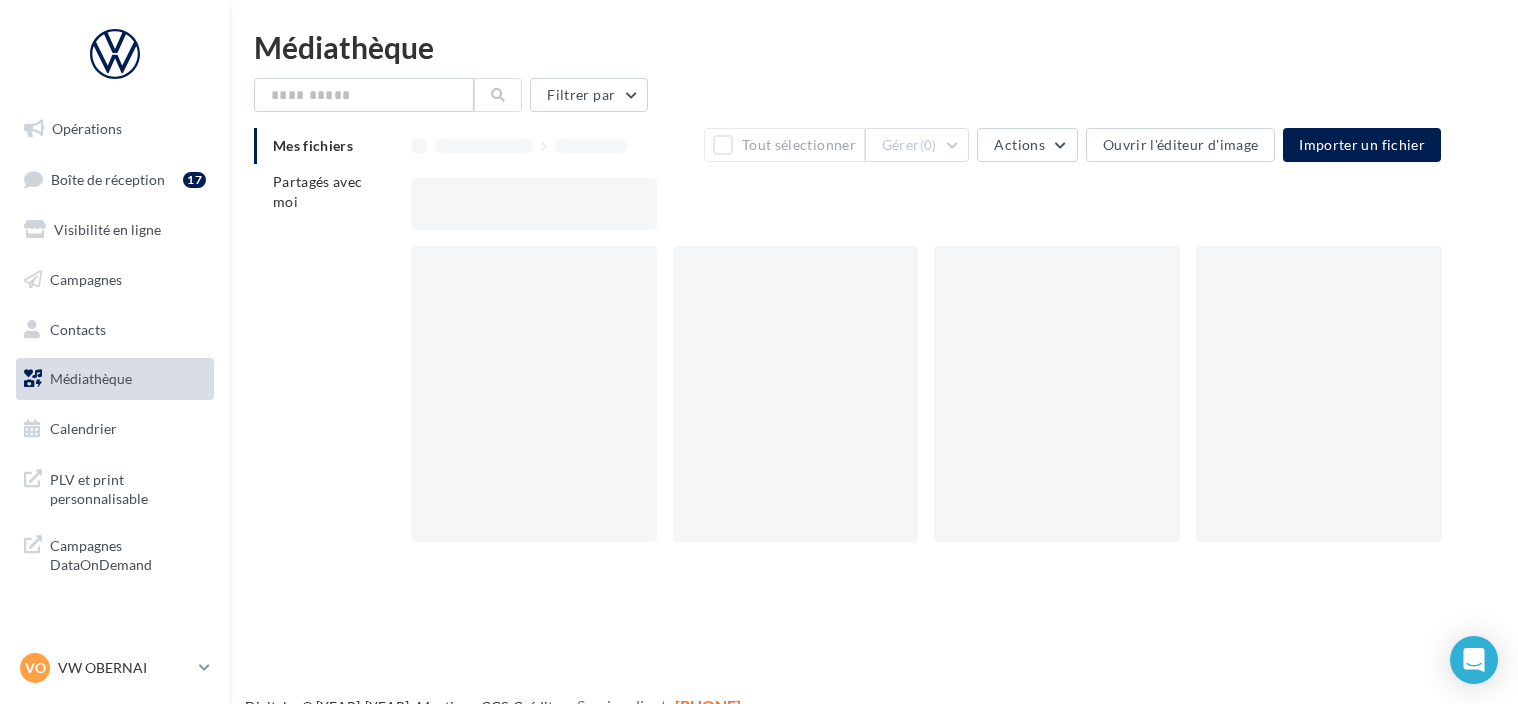 scroll, scrollTop: 0, scrollLeft: 0, axis: both 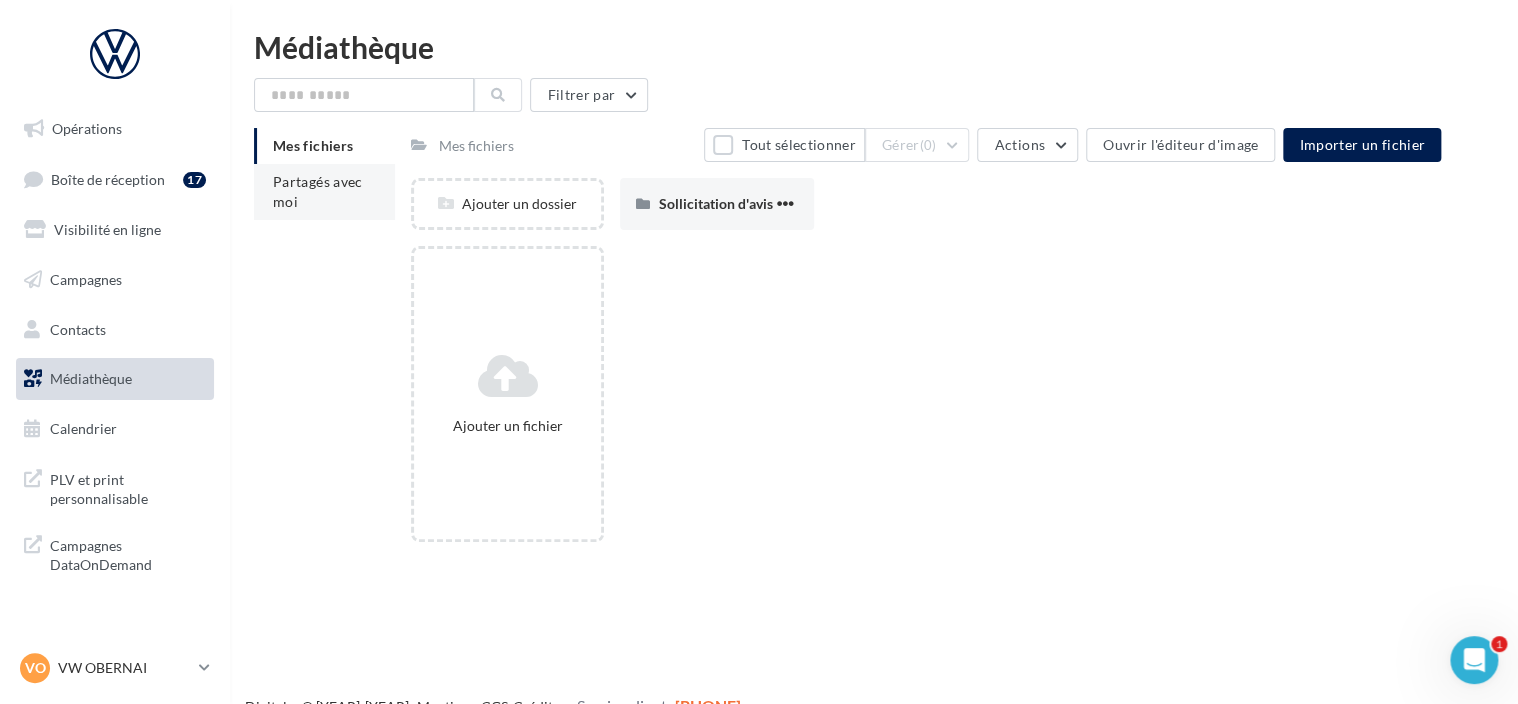 click on "Partagés avec moi" at bounding box center (324, 192) 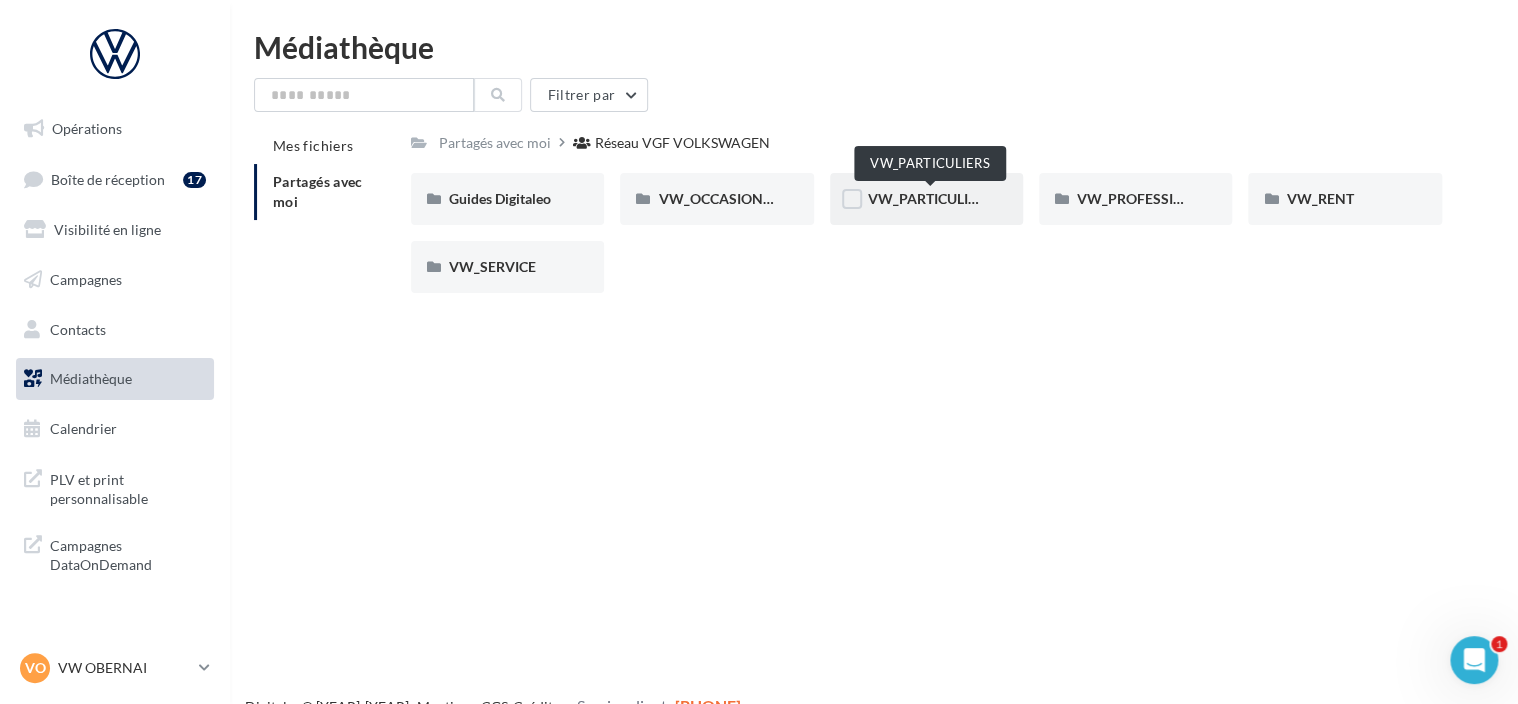 click on "VW_PARTICULIERS" at bounding box center (930, 198) 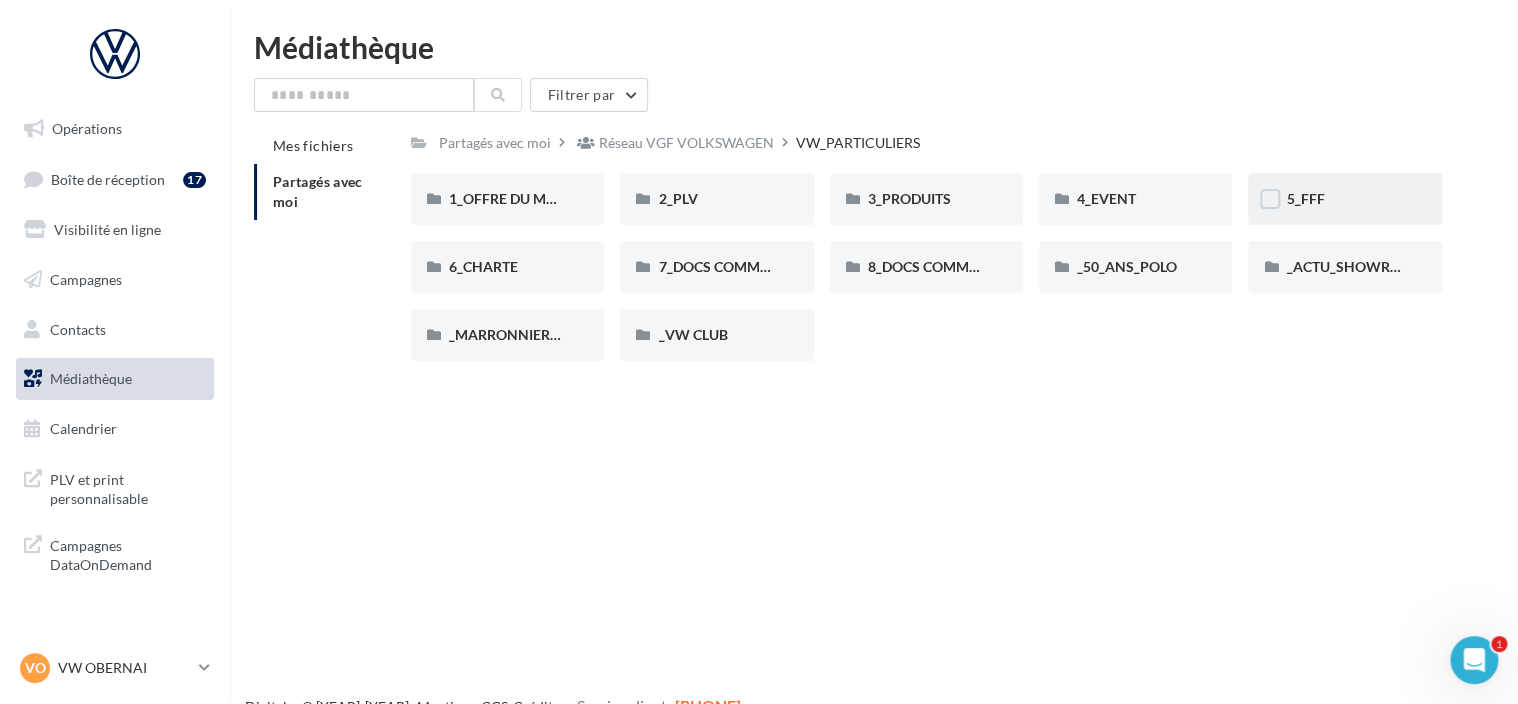 click on "5_FFF" at bounding box center (1305, 198) 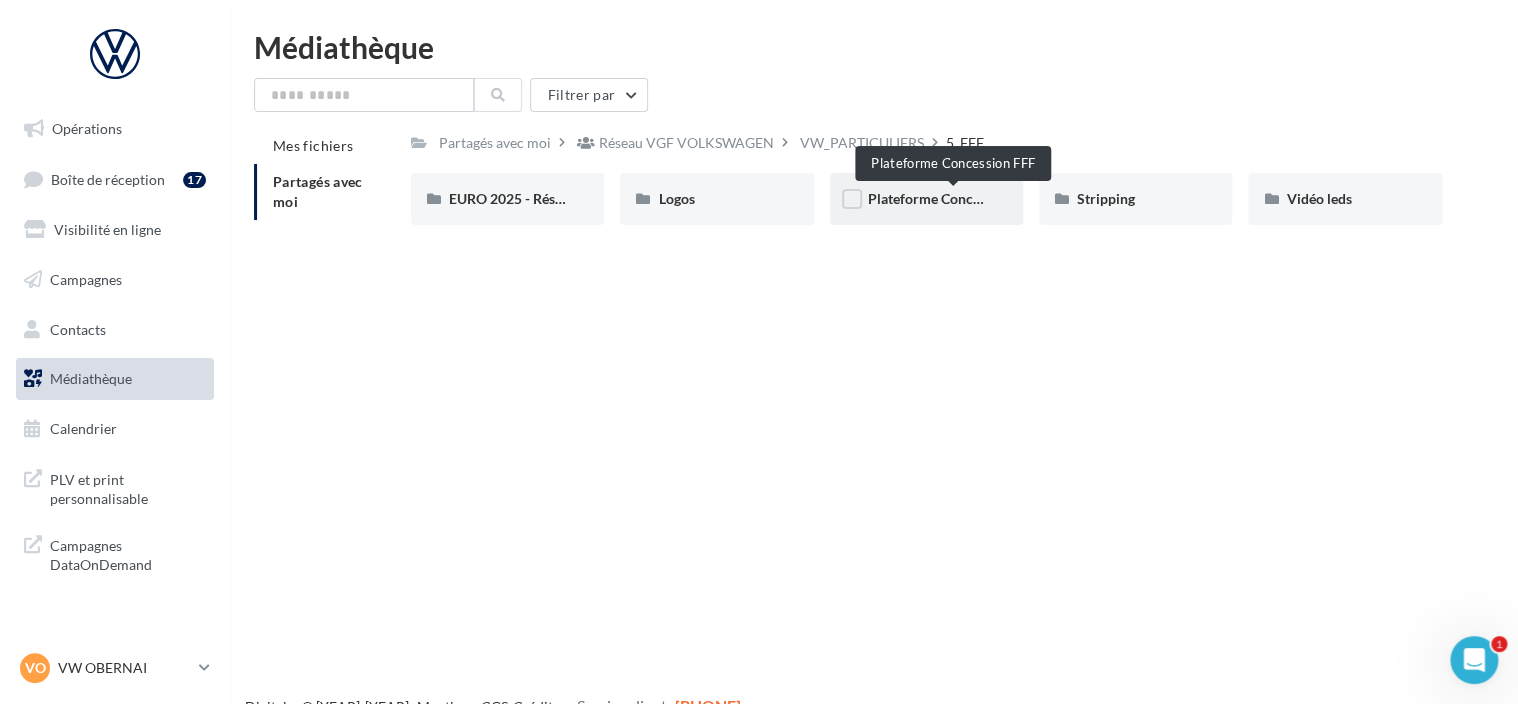 click on "Plateforme Concession FFF" at bounding box center (953, 198) 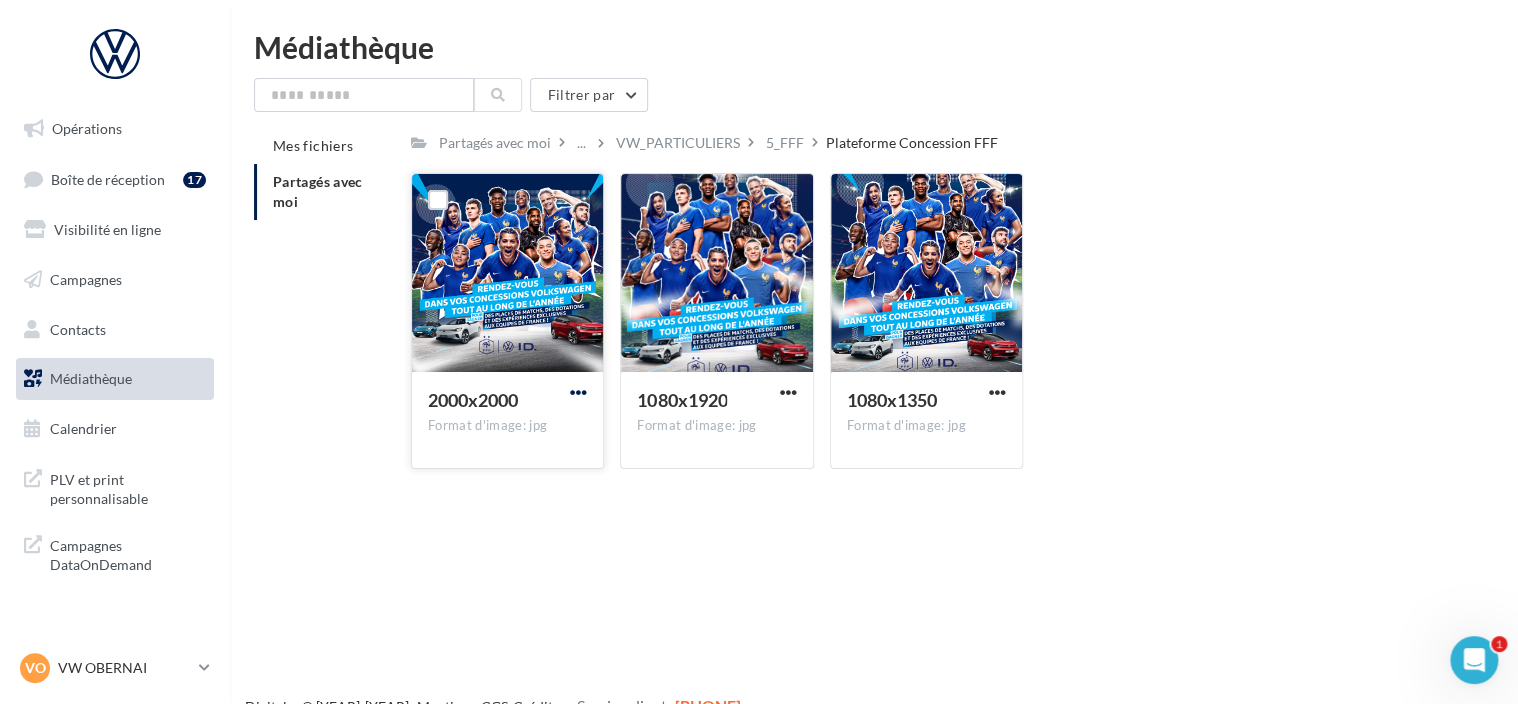 click at bounding box center (578, 392) 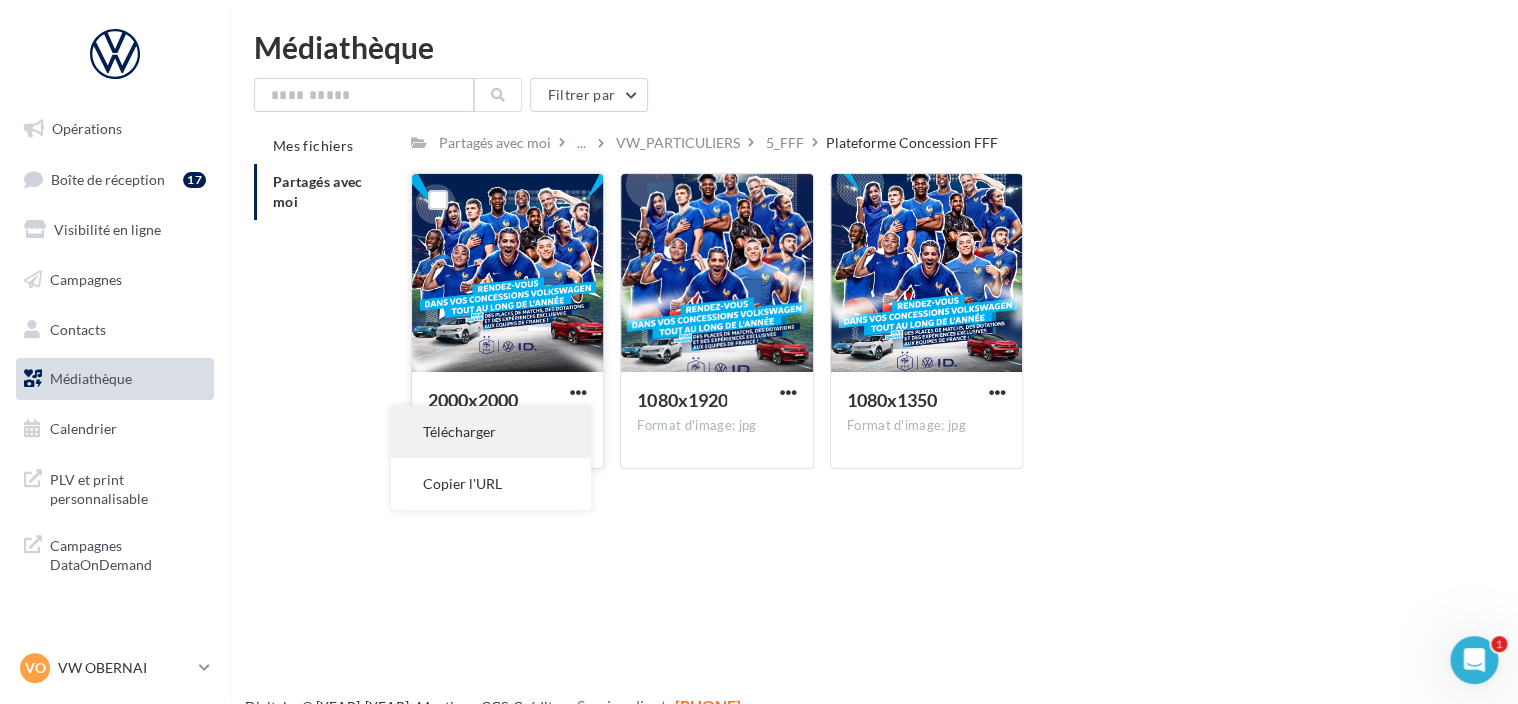 click on "Télécharger" at bounding box center [491, 432] 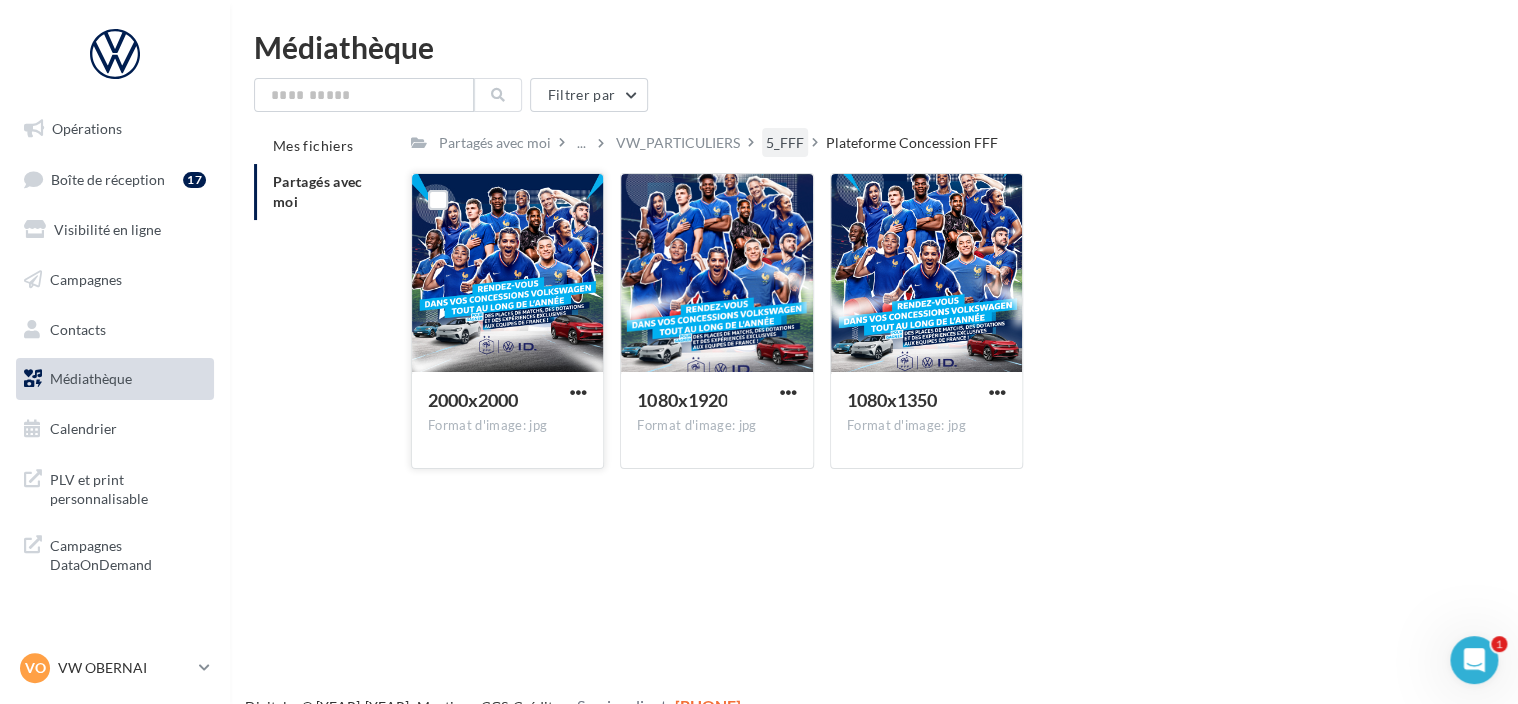 click on "5_FFF" at bounding box center [495, 143] 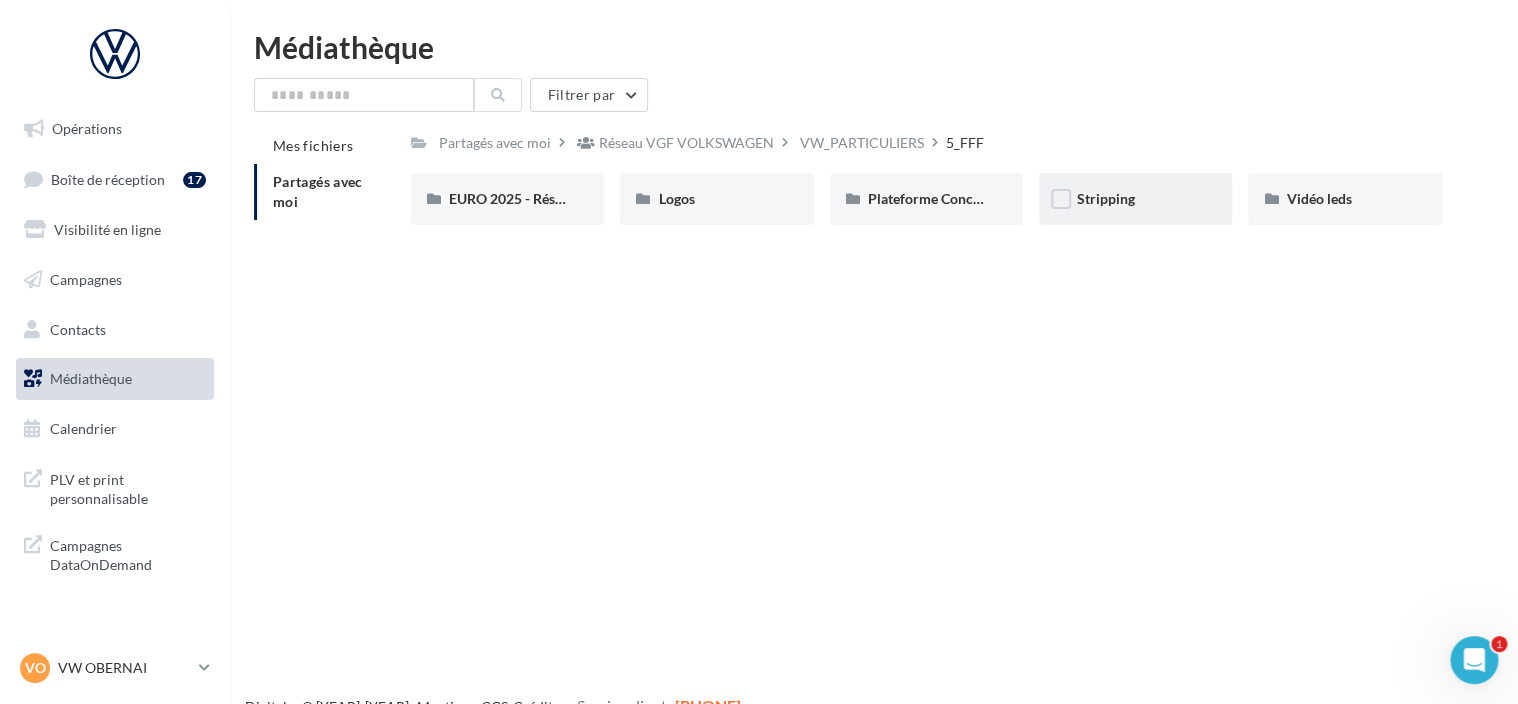 click on "Stripping" at bounding box center [1106, 198] 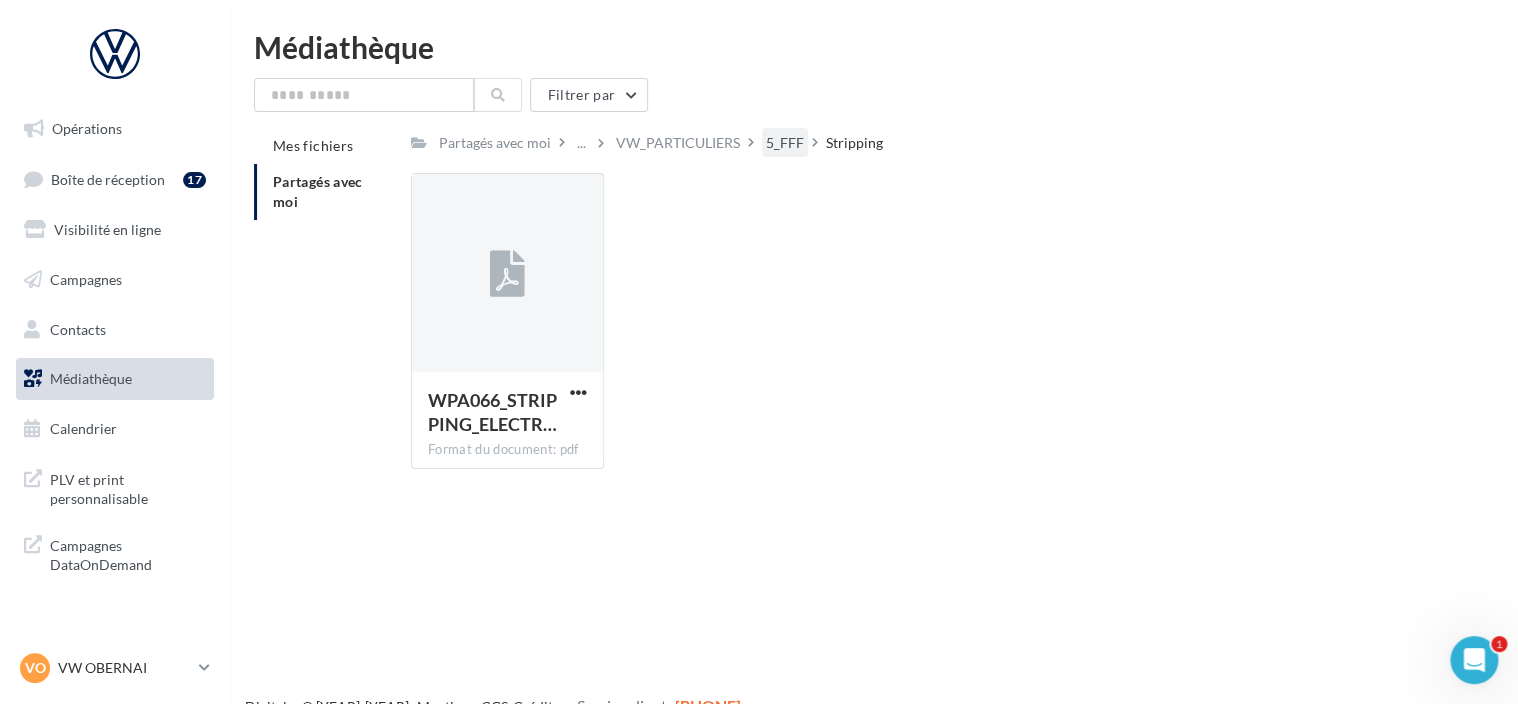 click on "5_FFF" at bounding box center [495, 143] 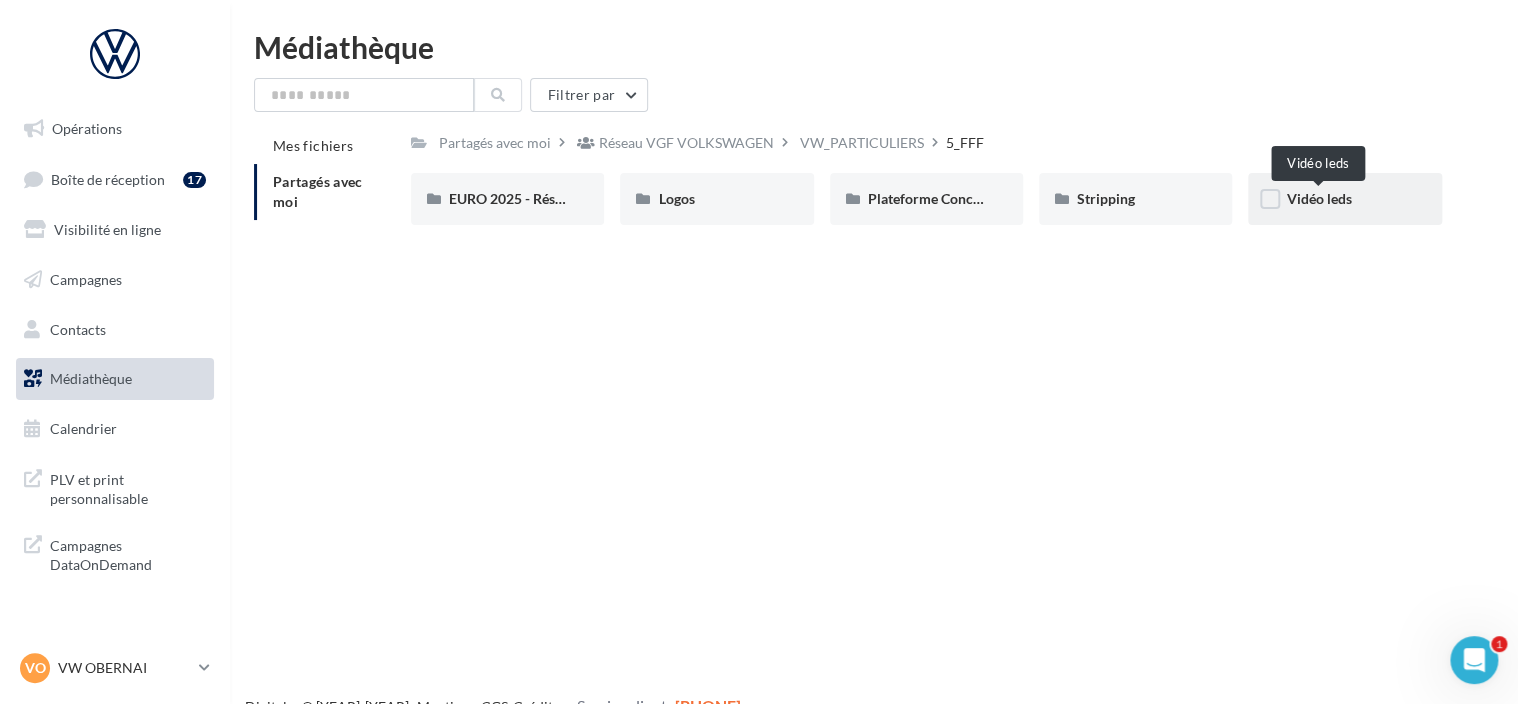 click on "Vidéo leds" at bounding box center [1318, 198] 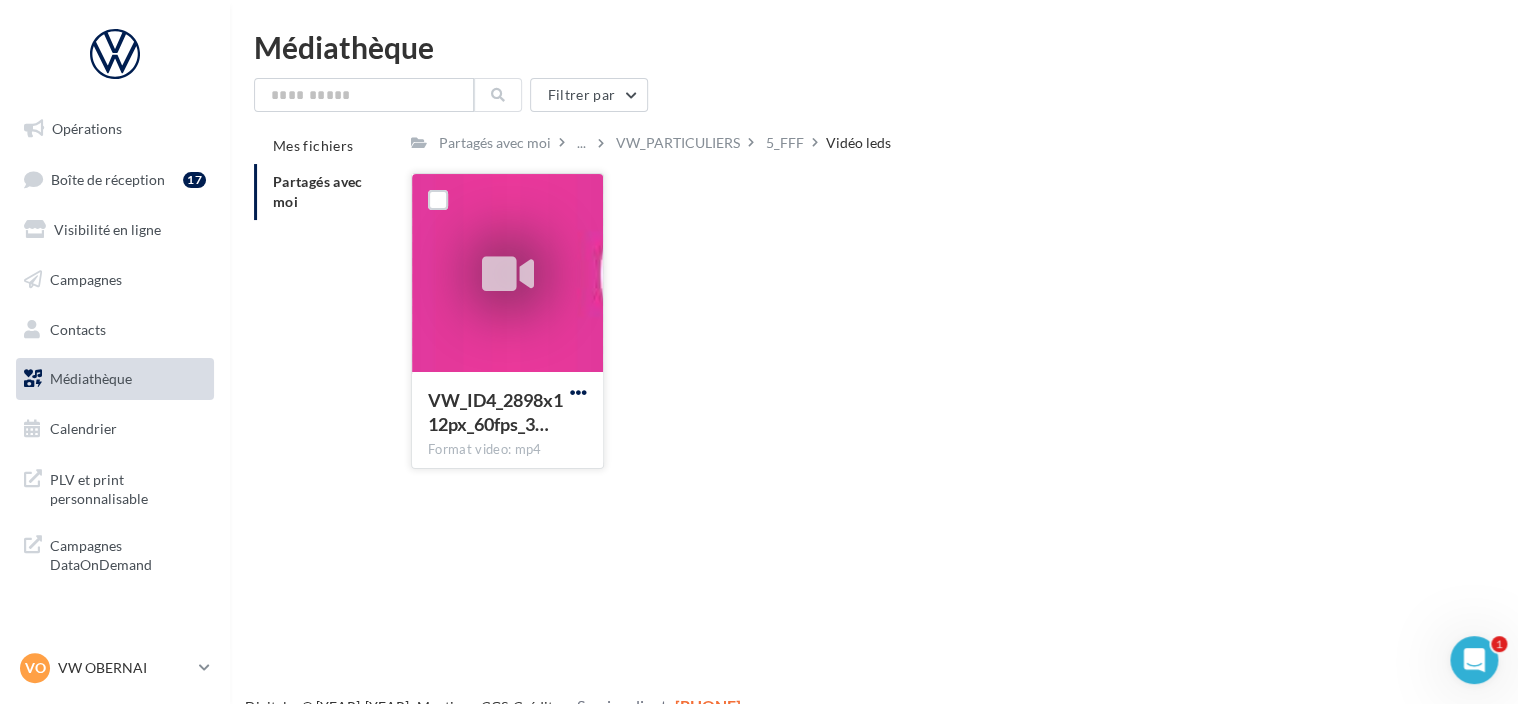 click at bounding box center (578, 392) 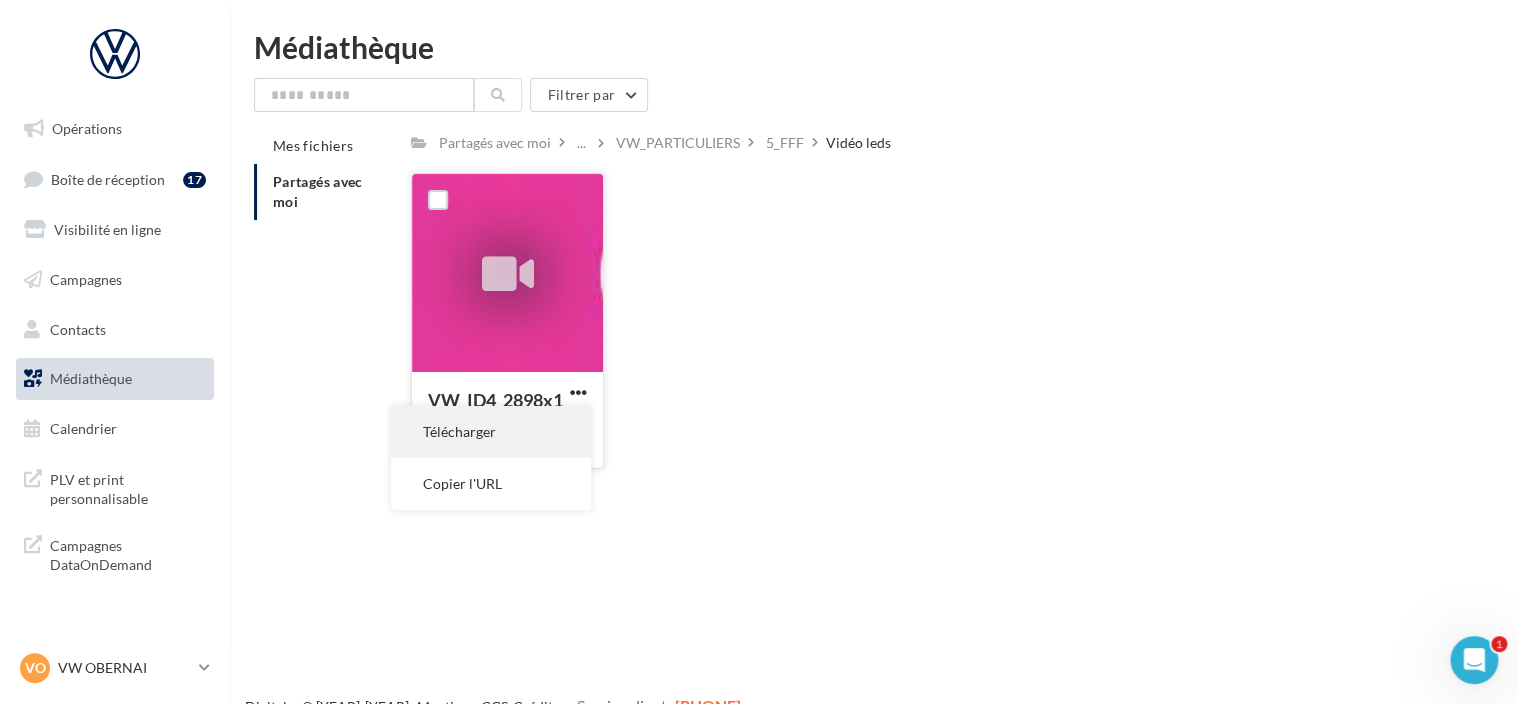 click on "Télécharger" at bounding box center [491, 432] 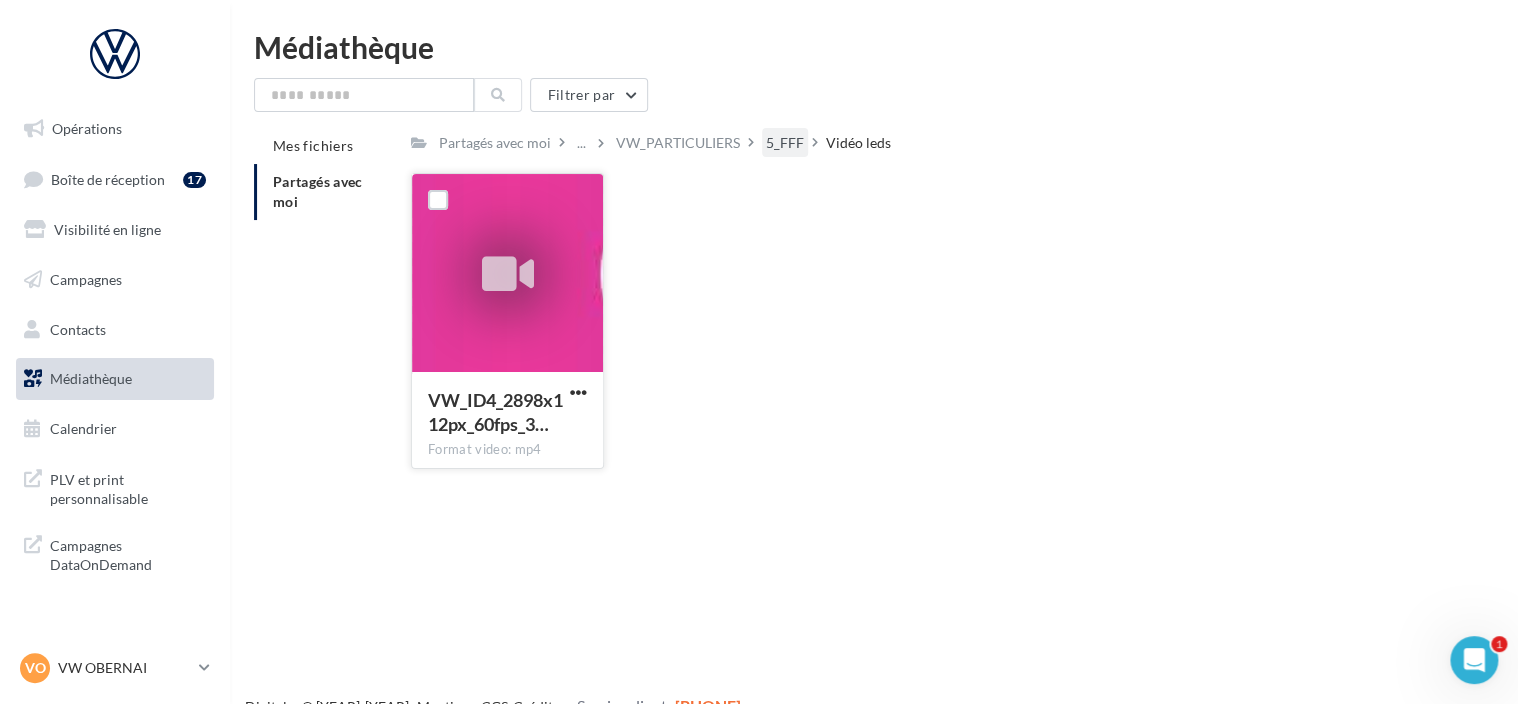 click on "5_FFF" at bounding box center [495, 143] 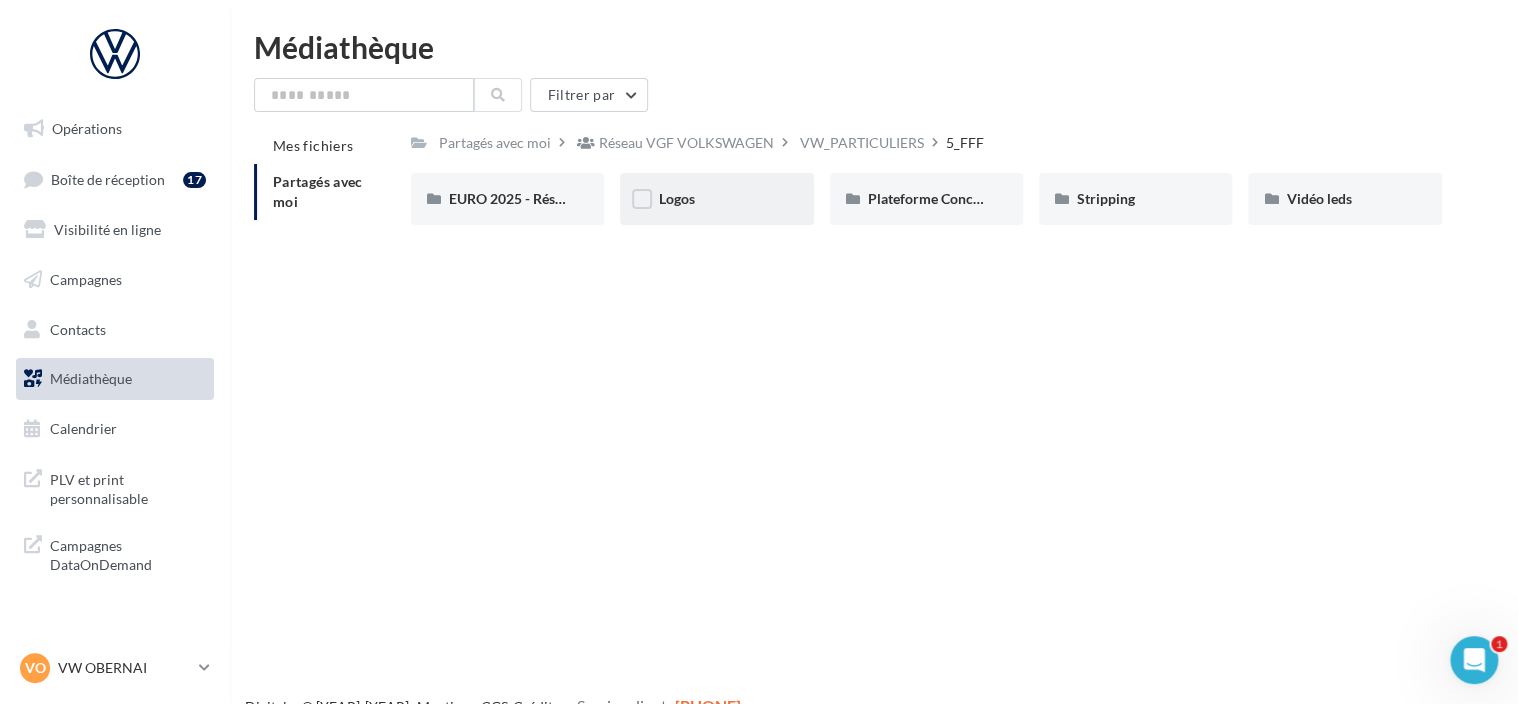 click on "Logos" at bounding box center [507, 199] 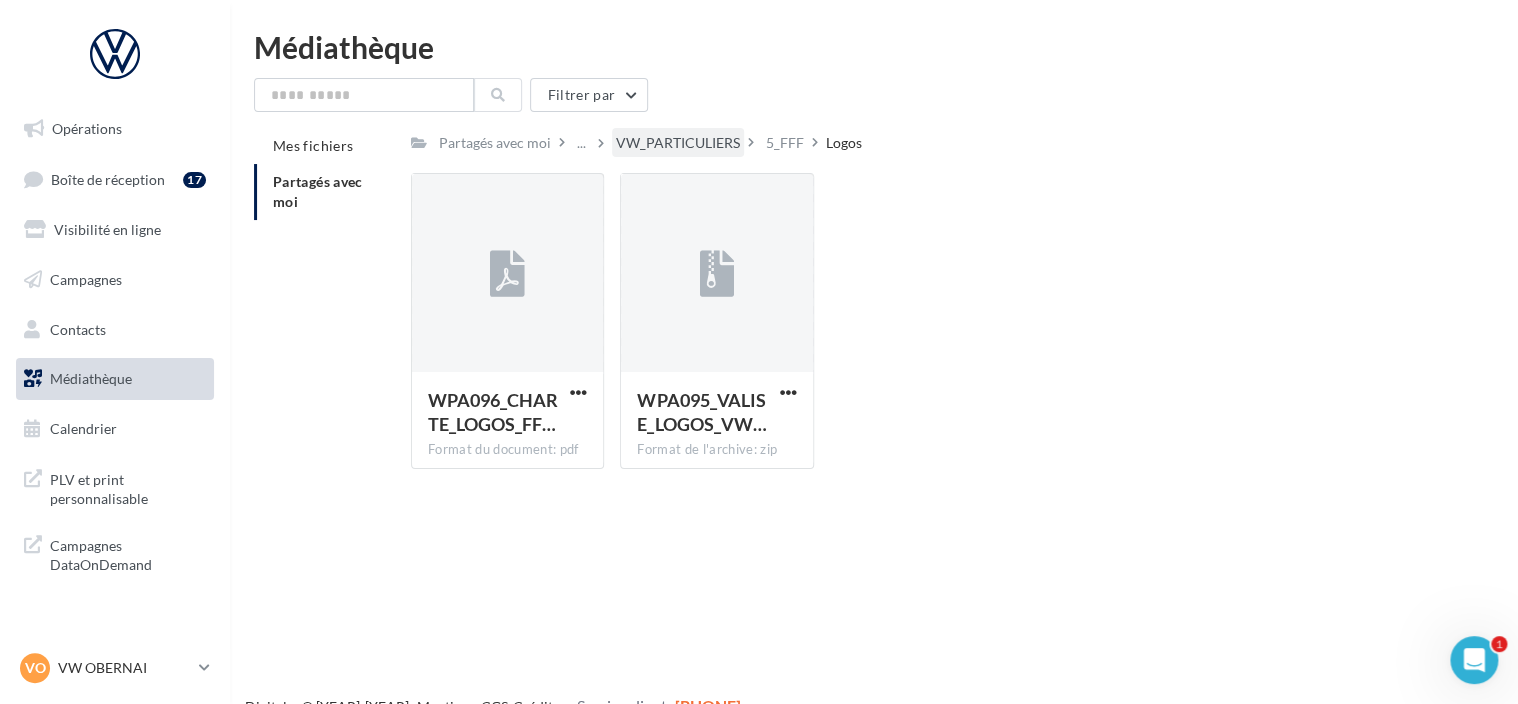 click on "VW_PARTICULIERS" at bounding box center (495, 143) 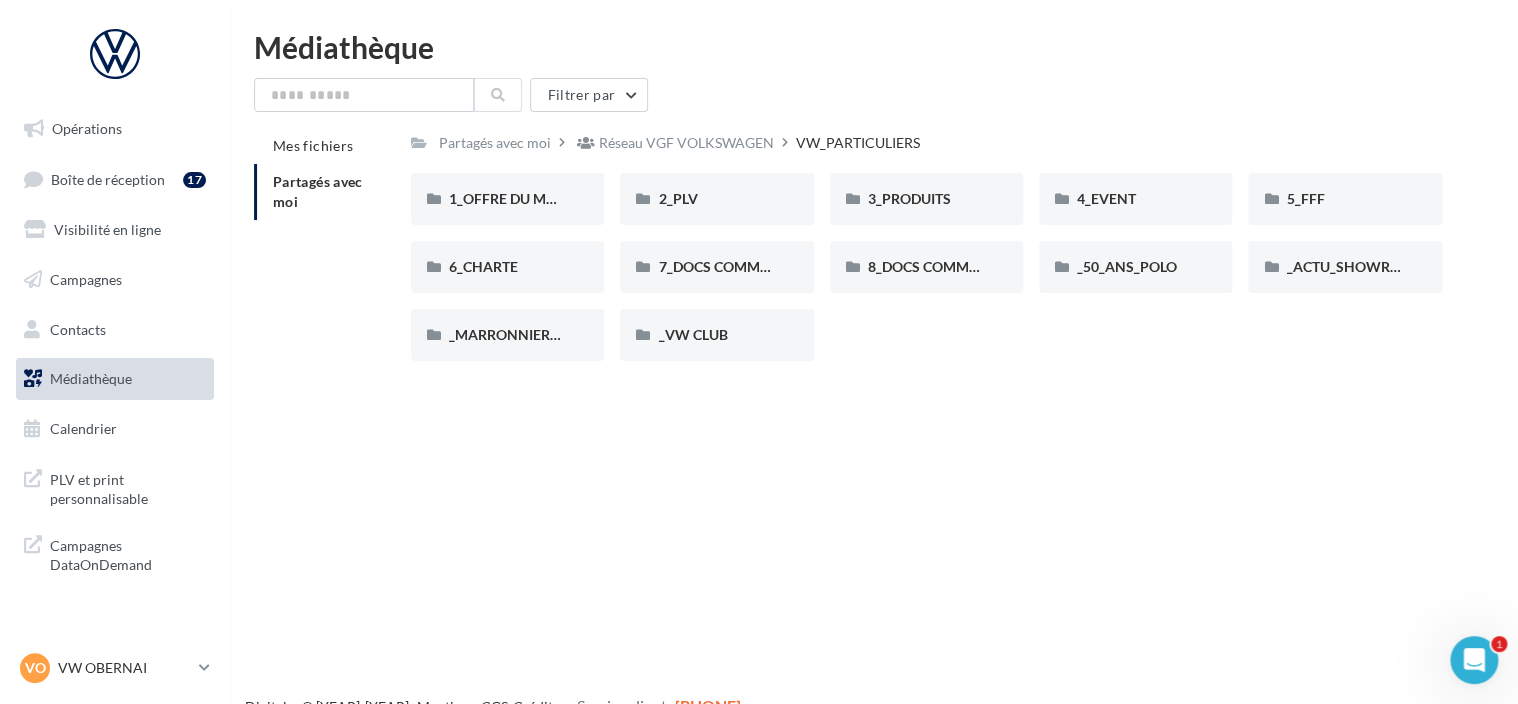 click on "Réseau VGF VOLKSWAGEN" at bounding box center [686, 143] 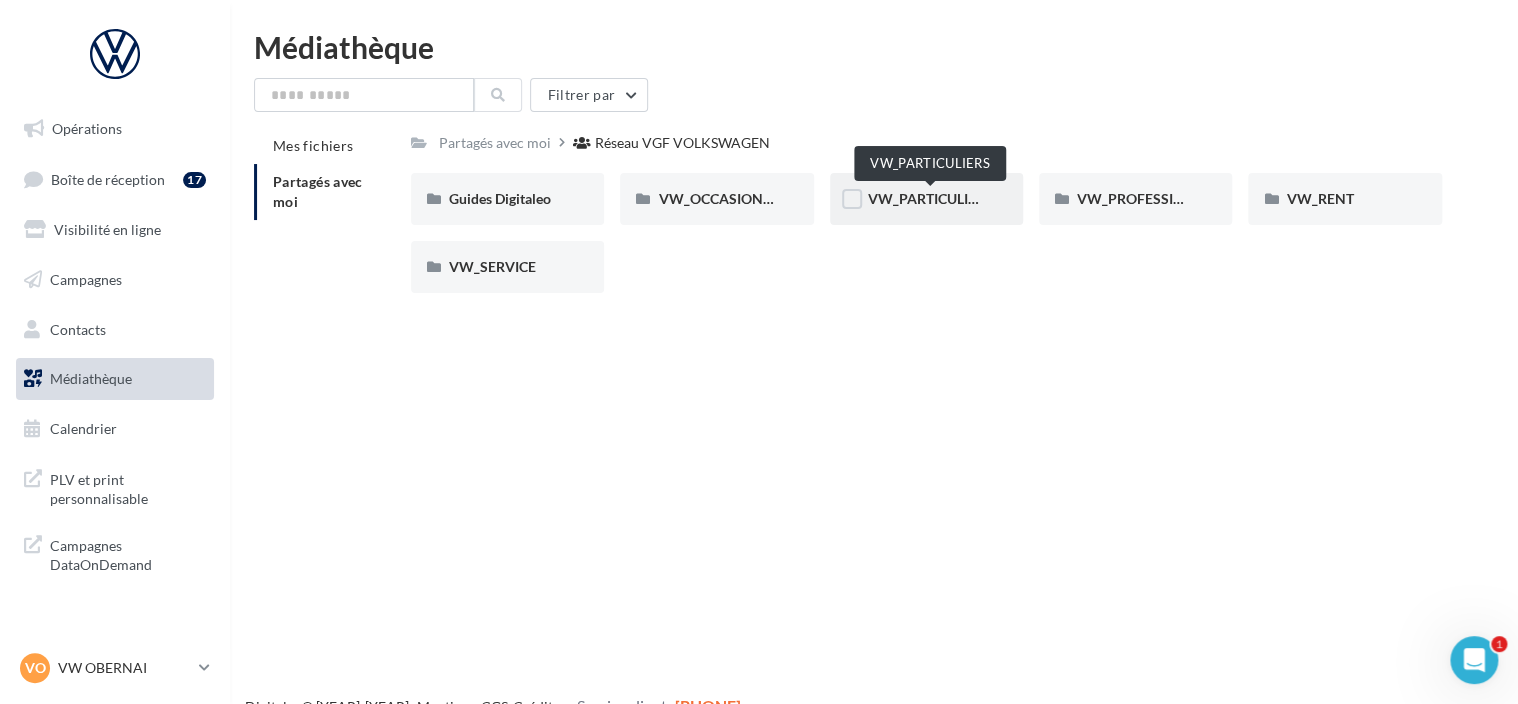 click on "VW_PARTICULIERS" at bounding box center [930, 198] 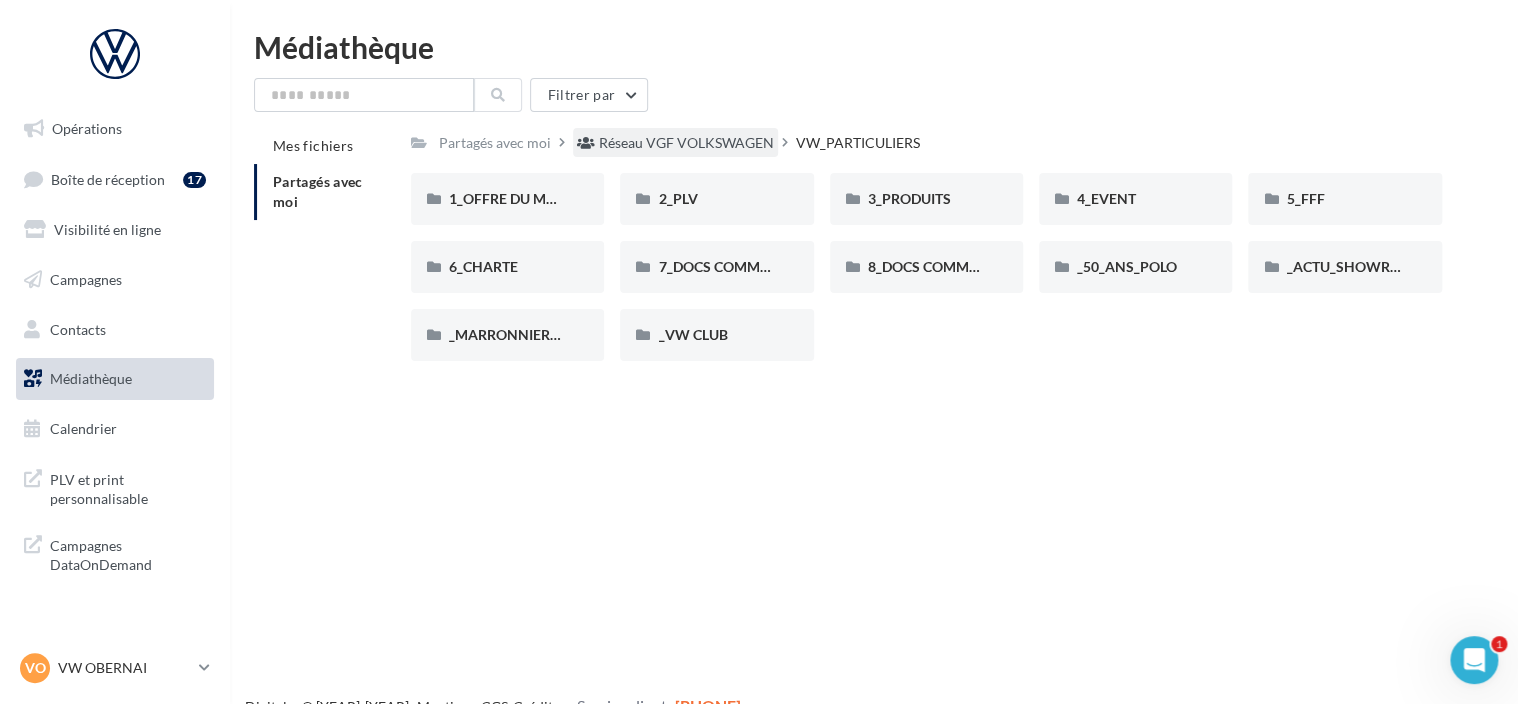 click on "Réseau VGF VOLKSWAGEN" at bounding box center (686, 143) 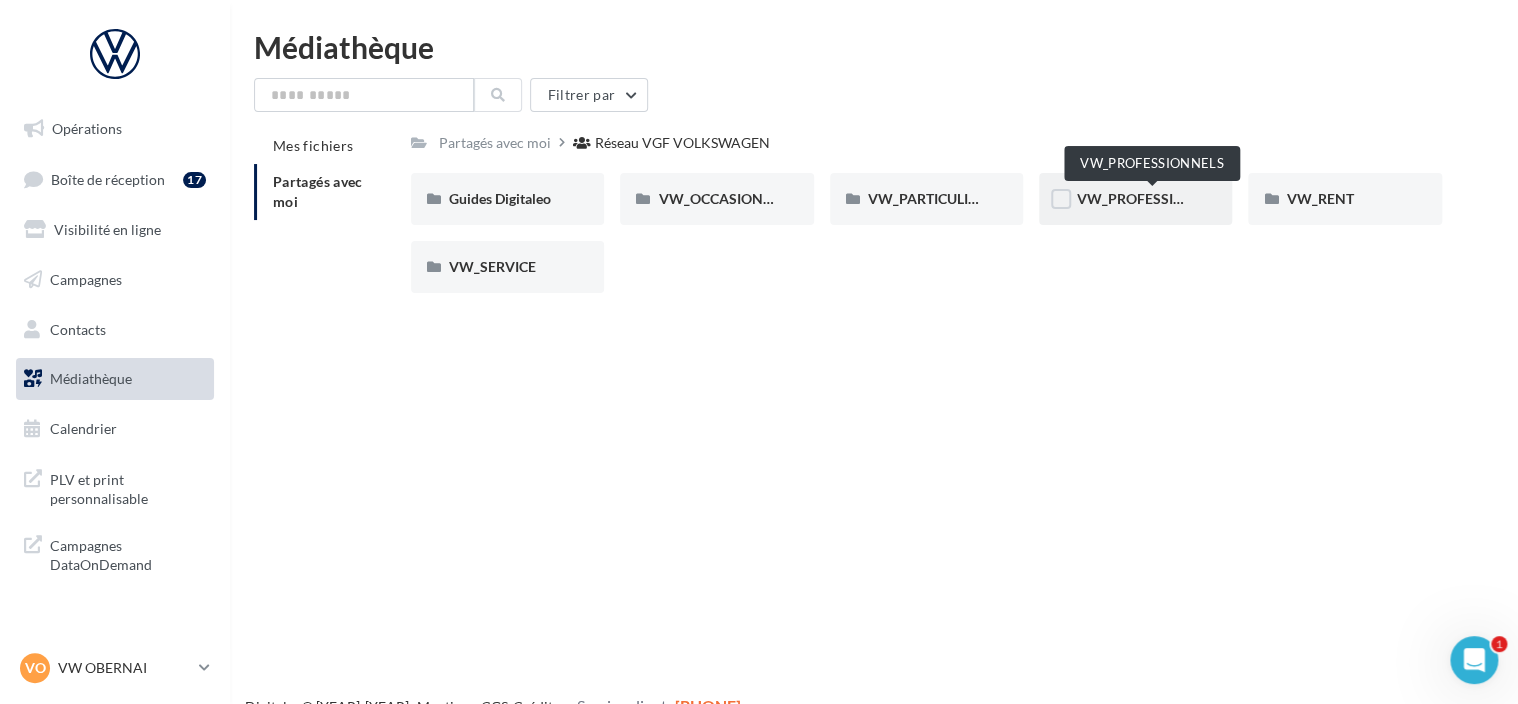 click on "VW_PROFESSIONNELS" at bounding box center [1153, 198] 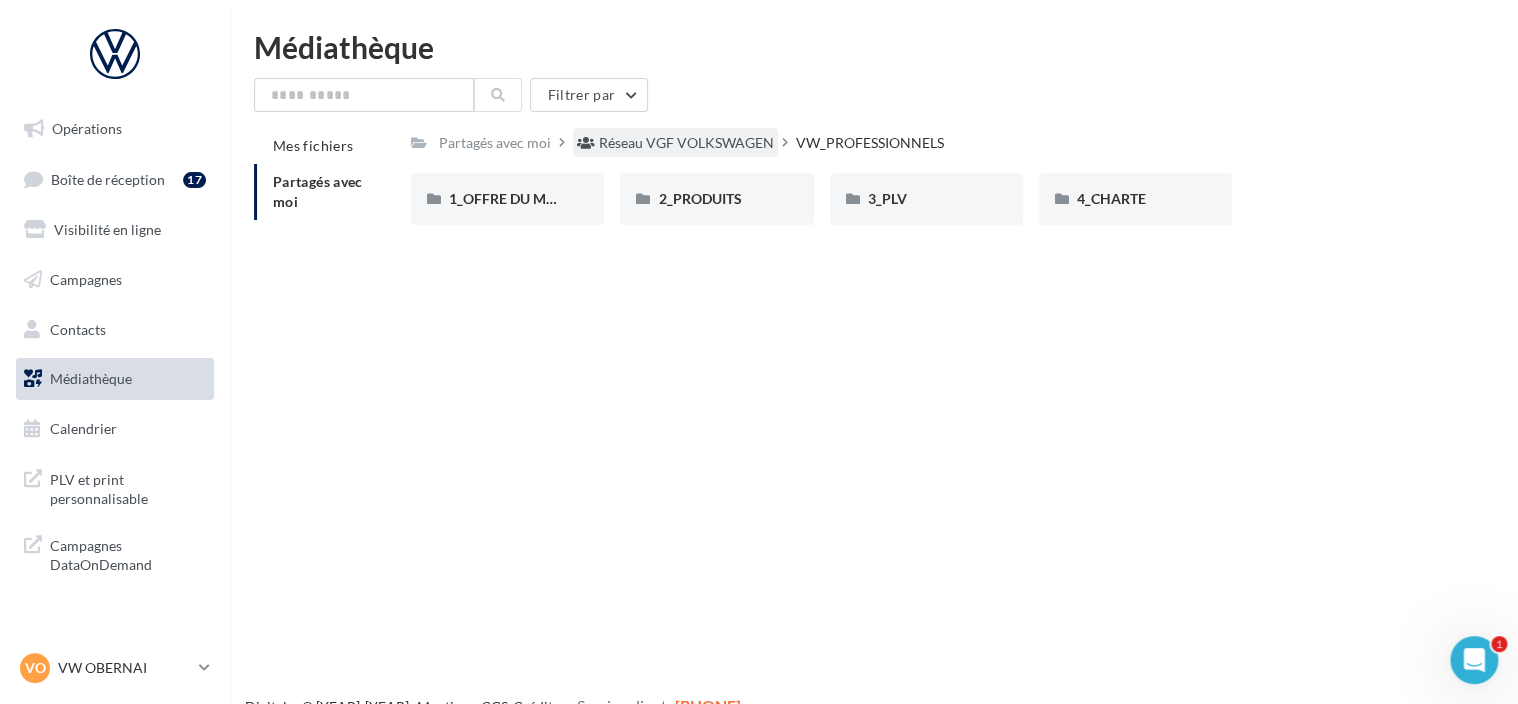 click on "Réseau VGF VOLKSWAGEN" at bounding box center [495, 142] 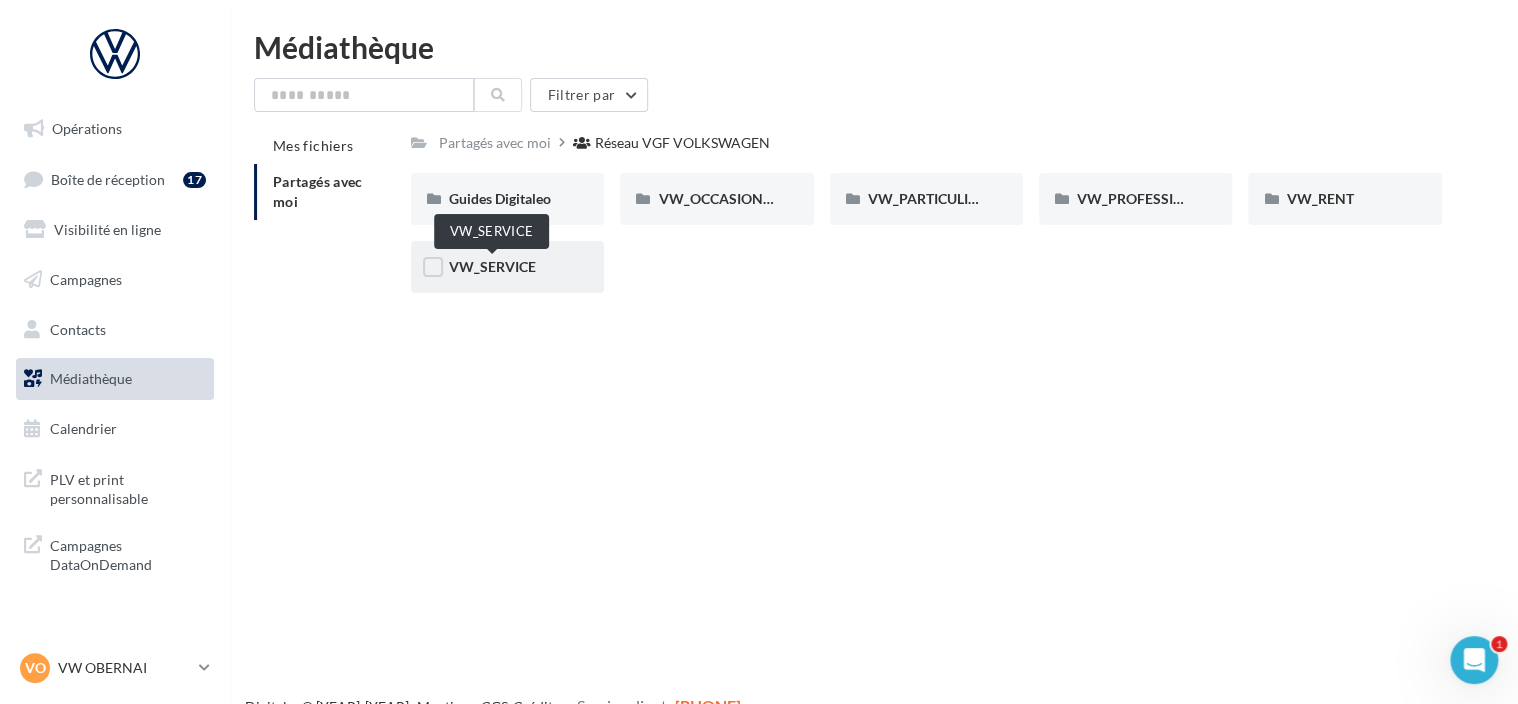 click on "VW_SERVICE" at bounding box center (492, 266) 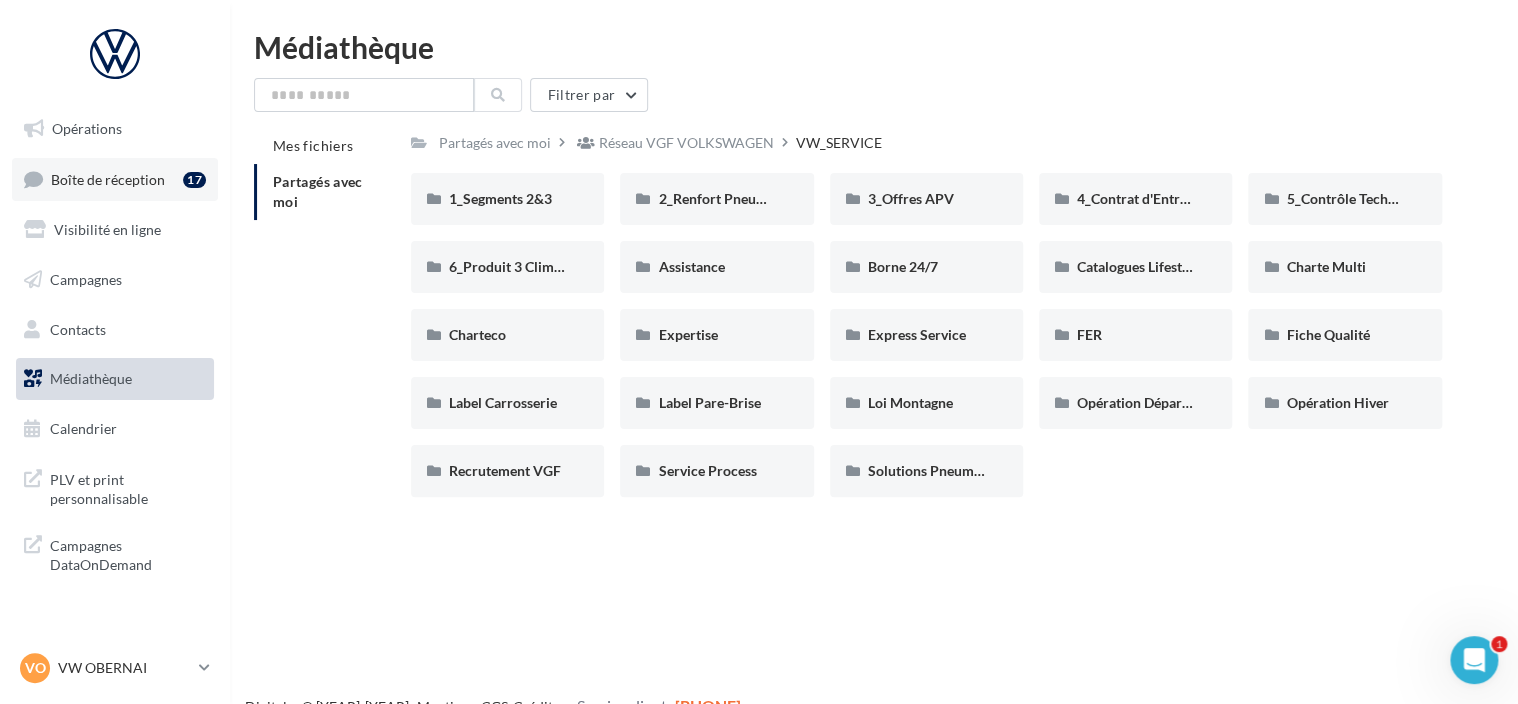 click on "Boîte de réception" at bounding box center (108, 178) 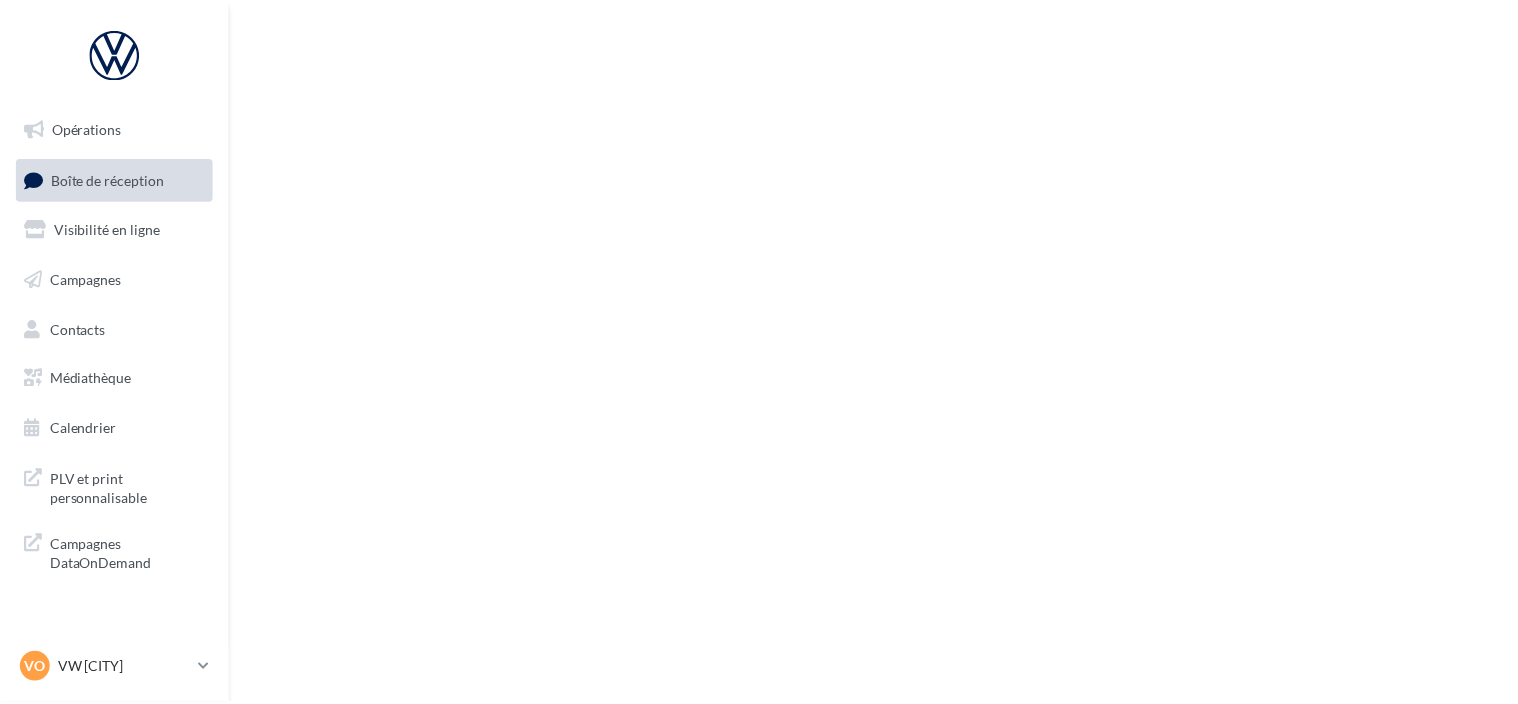 scroll, scrollTop: 0, scrollLeft: 0, axis: both 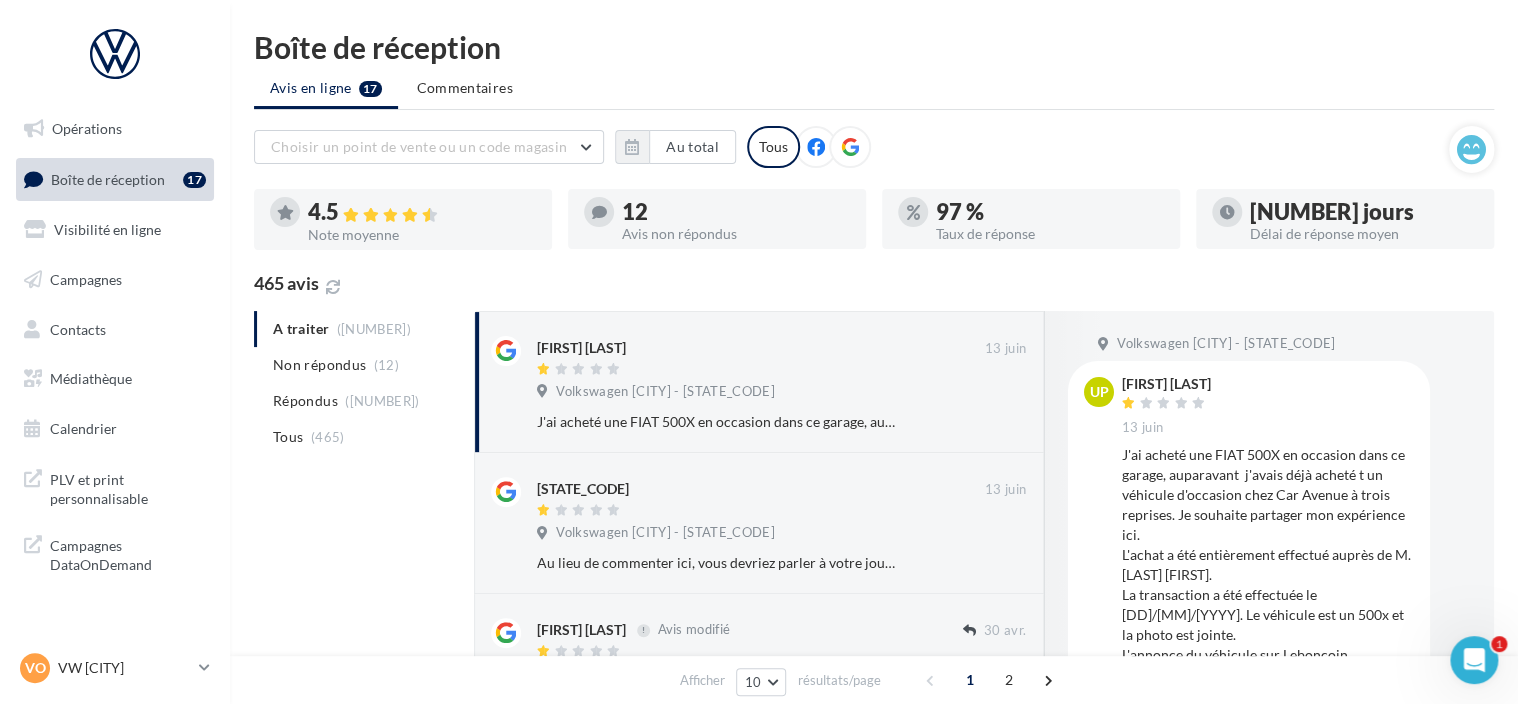 click on "A traiter
([NUMBER])
Non répondus
([NUMBER])
Répondus
([NUMBER])
Tous
([NUMBER])
[FIRST] [LAST]
13 juin
Volkswagen Obernai - Grand Est Automobiles
Ignorer
Généreux-EN
13 juin
Volkswagen Obernai - Grand Est Automobiles
Au lieu de commenter ici, vous devriez parler à votre journal local ou à votre avocat. Sinon ils n'admettent pas leur incompétence
Ignorer
[FIRST] [LAST]
30 avr." at bounding box center [874, 1030] 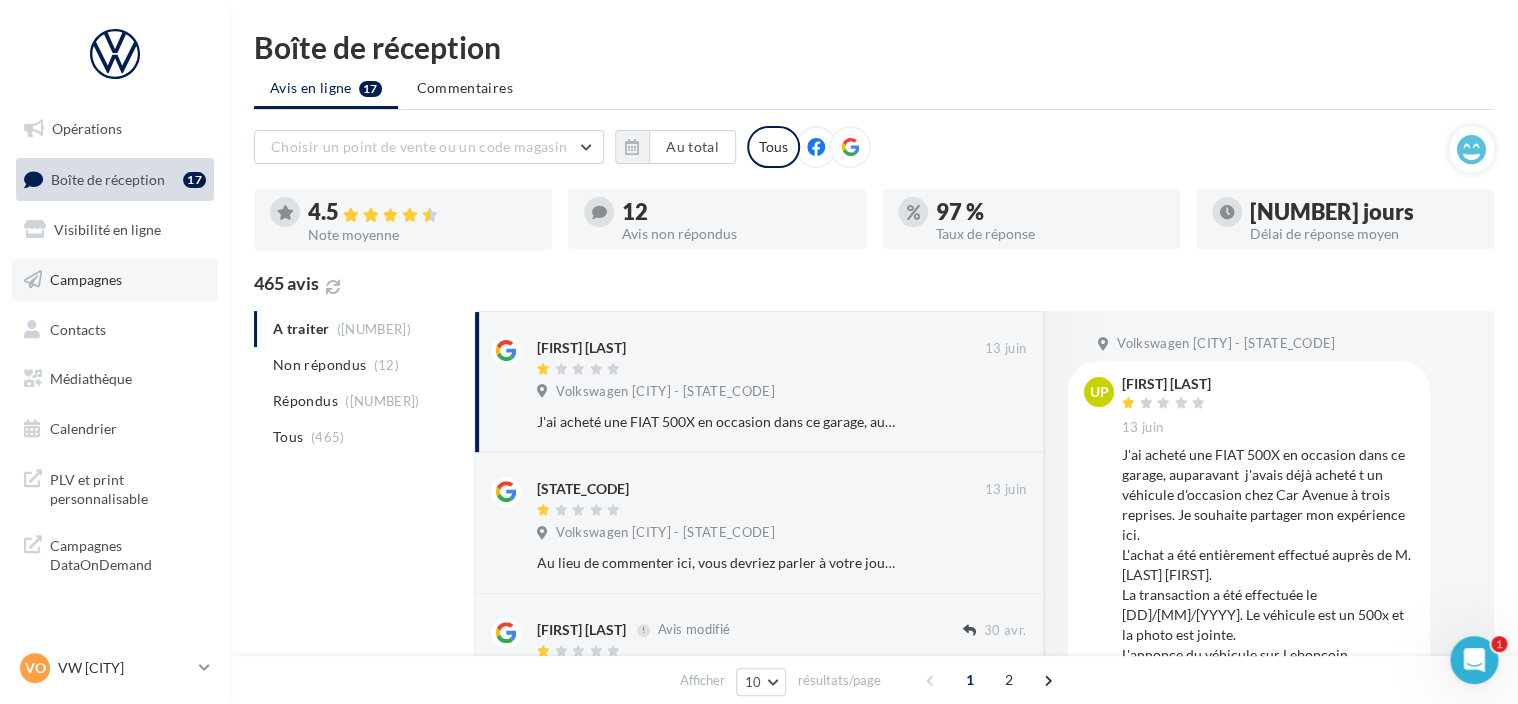 click on "Campagnes" at bounding box center [115, 280] 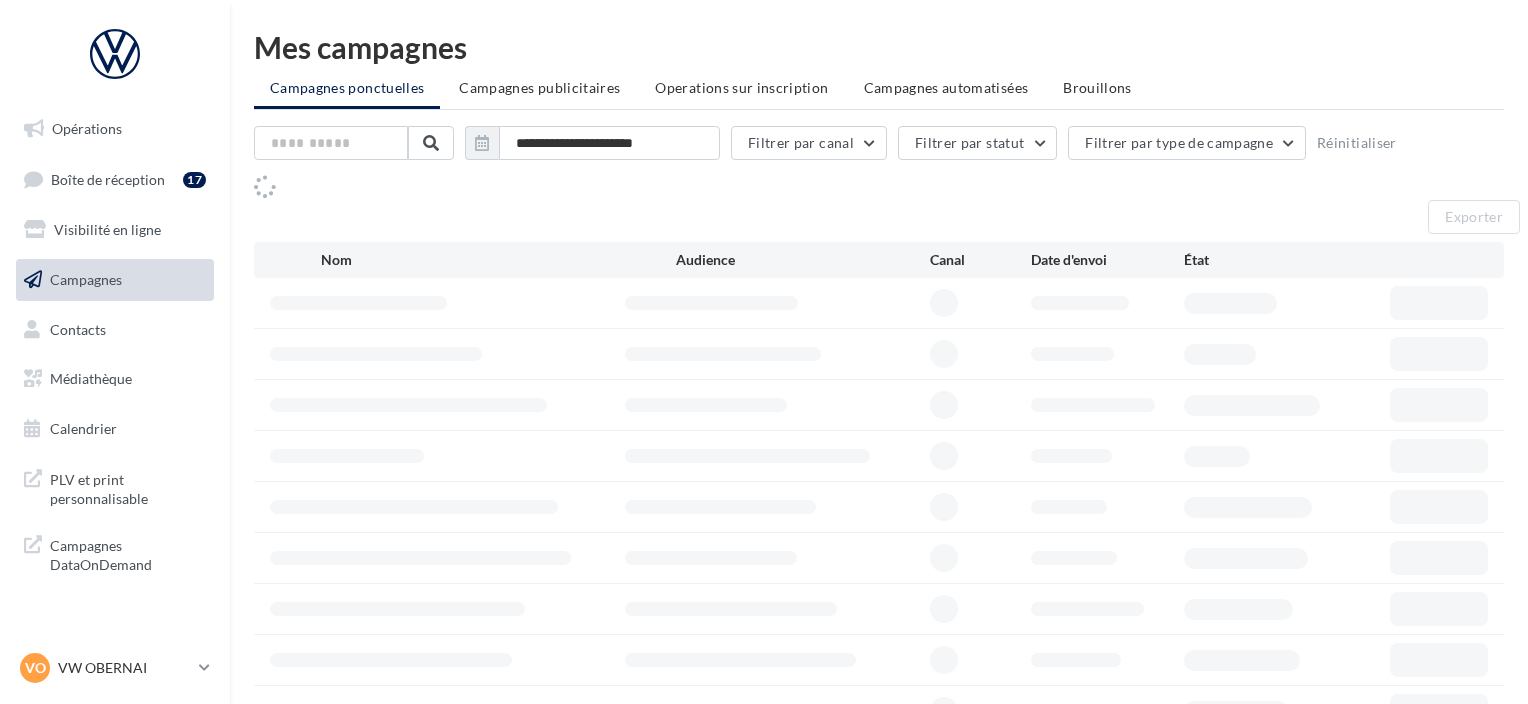 scroll, scrollTop: 0, scrollLeft: 0, axis: both 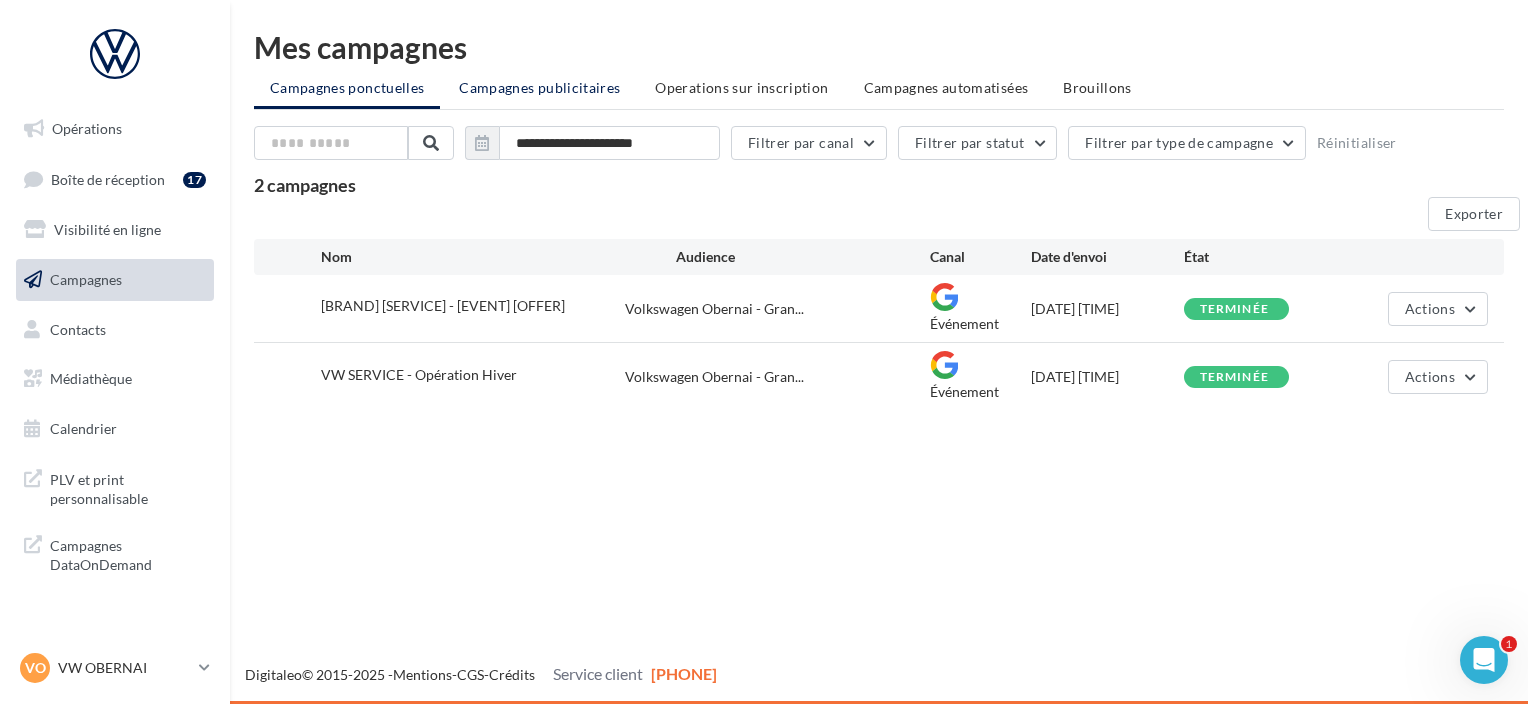 click on "Campagnes publicitaires" at bounding box center [539, 88] 